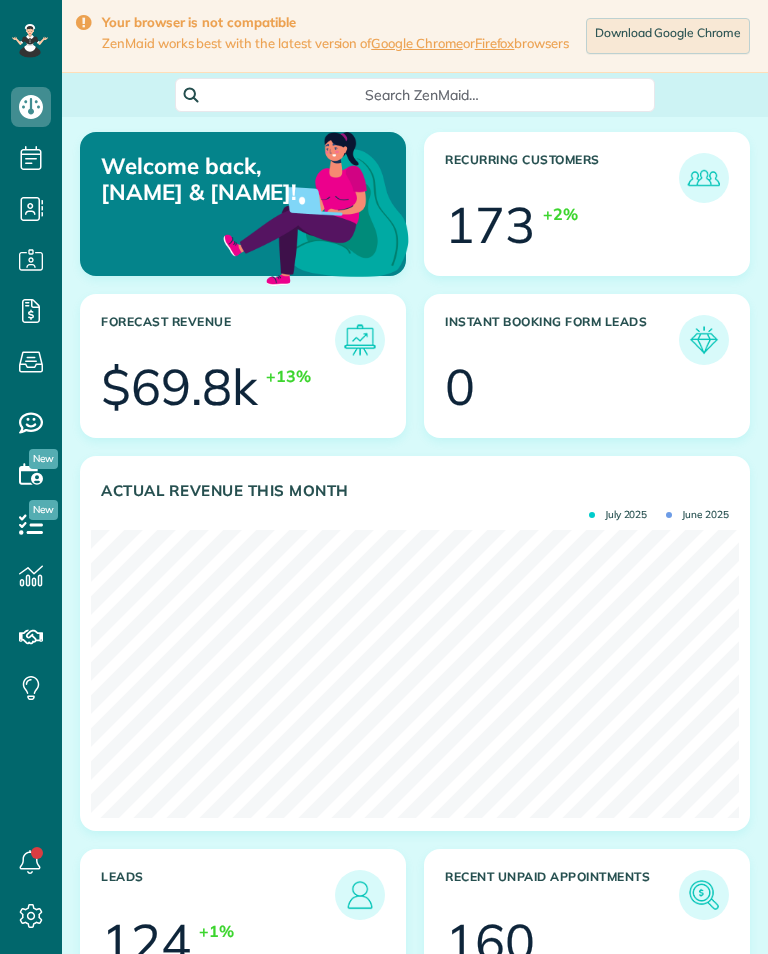 scroll, scrollTop: 0, scrollLeft: 0, axis: both 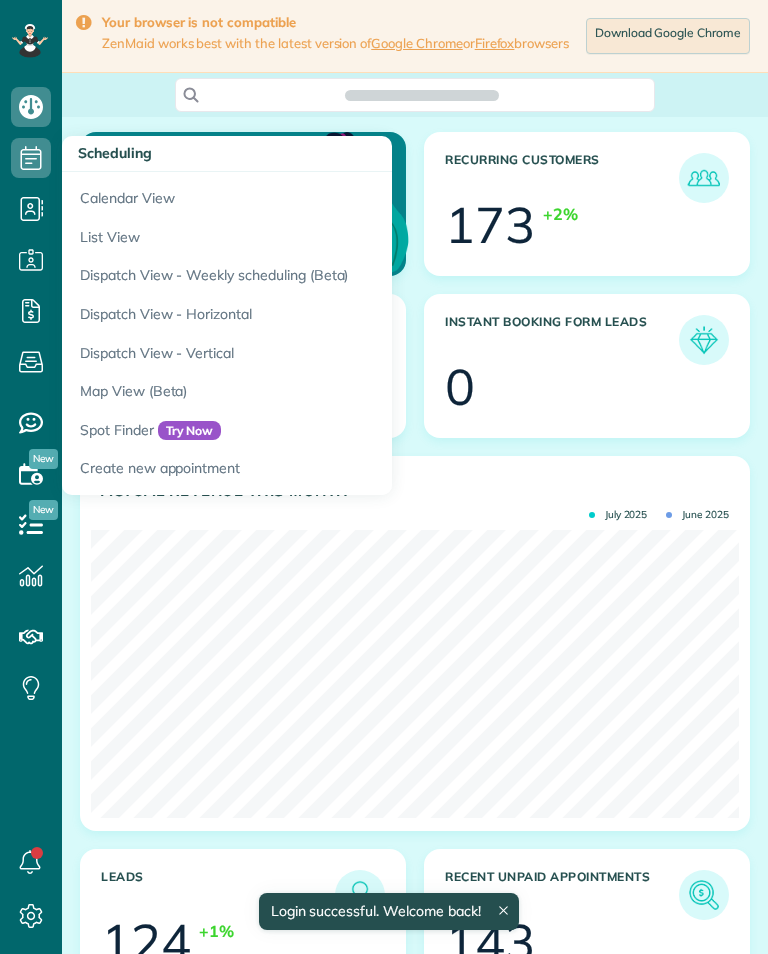 click on "Calendar View" at bounding box center (312, 195) 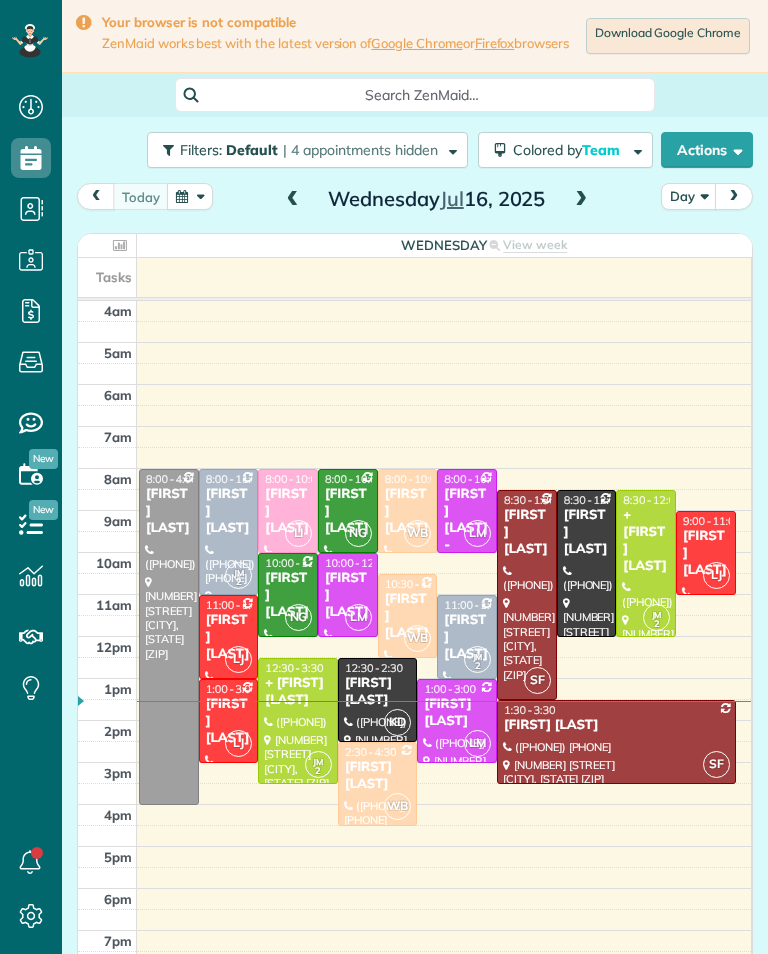 scroll, scrollTop: 0, scrollLeft: 0, axis: both 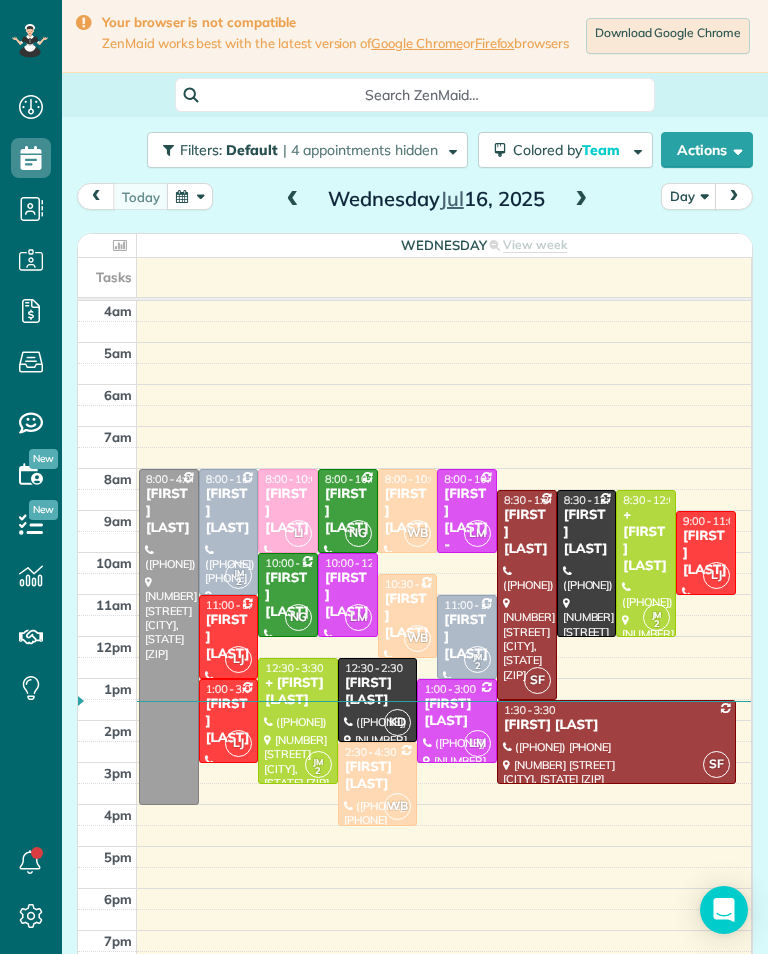 click at bounding box center [581, 200] 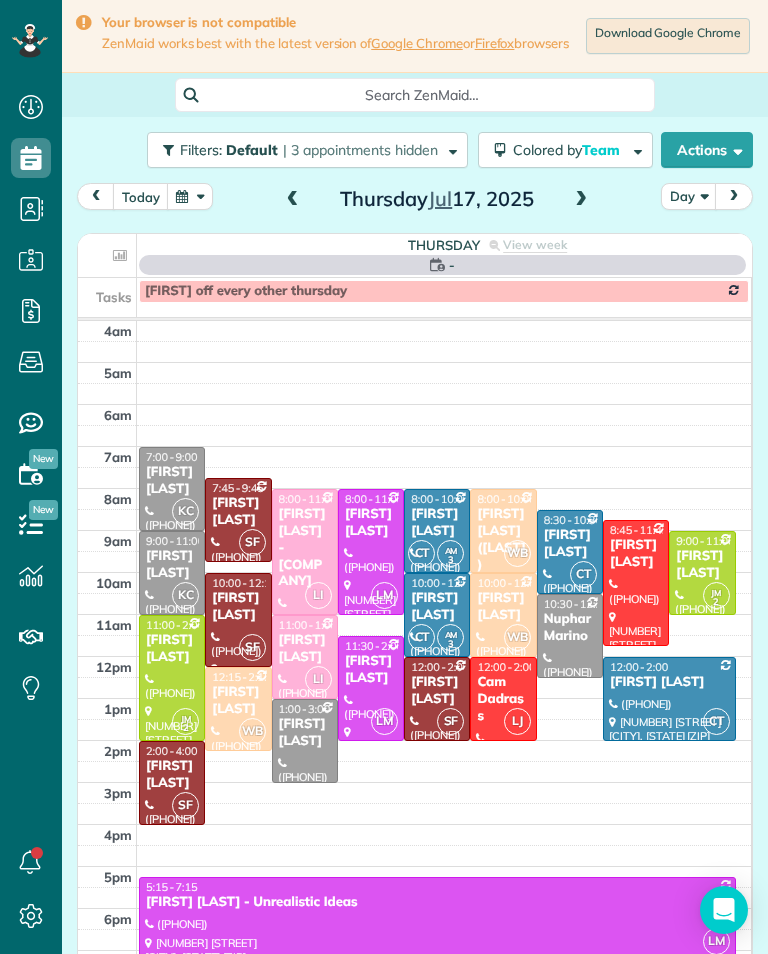 scroll, scrollTop: 985, scrollLeft: 62, axis: both 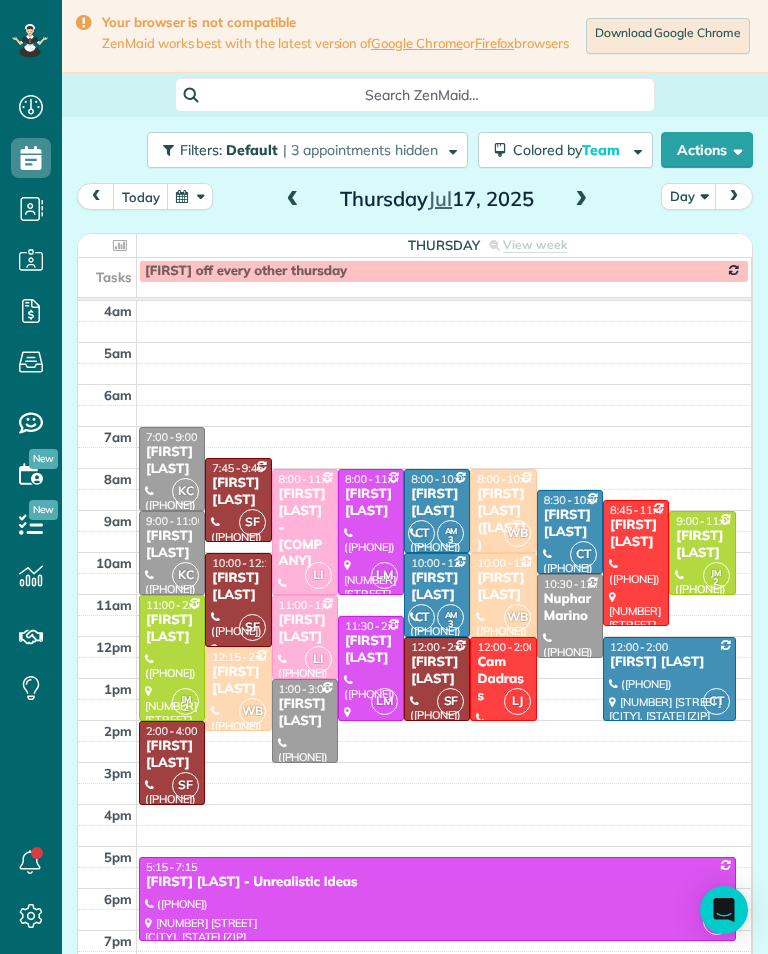 click on "[FIRST] [LAST]" at bounding box center (371, 503) 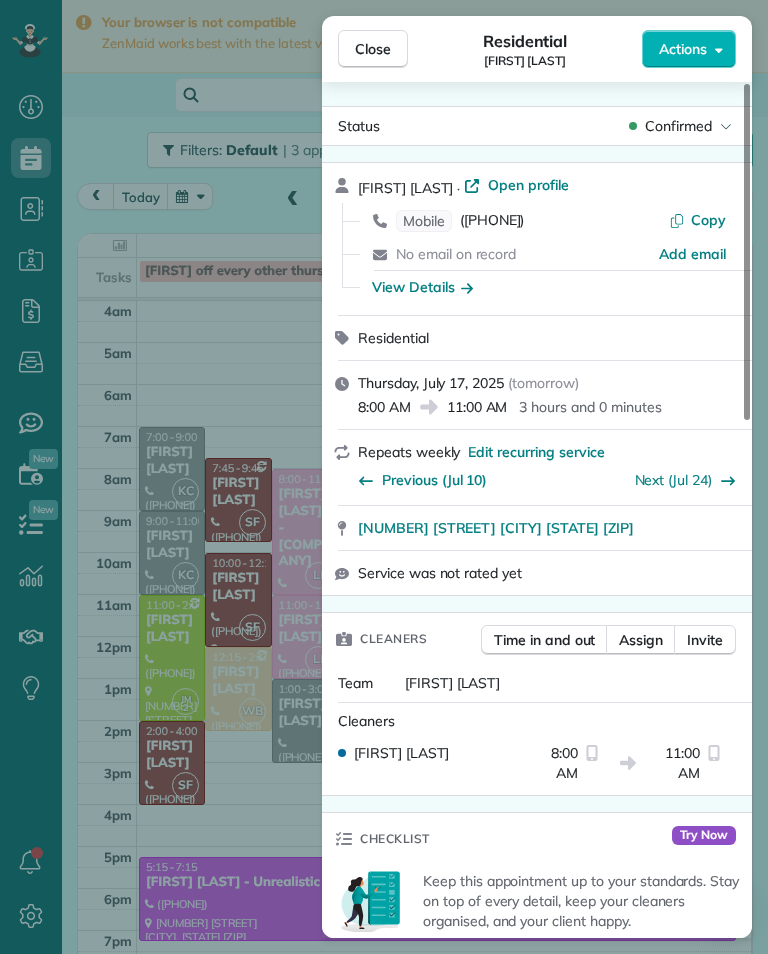 click on "([PHONE])" at bounding box center [492, 221] 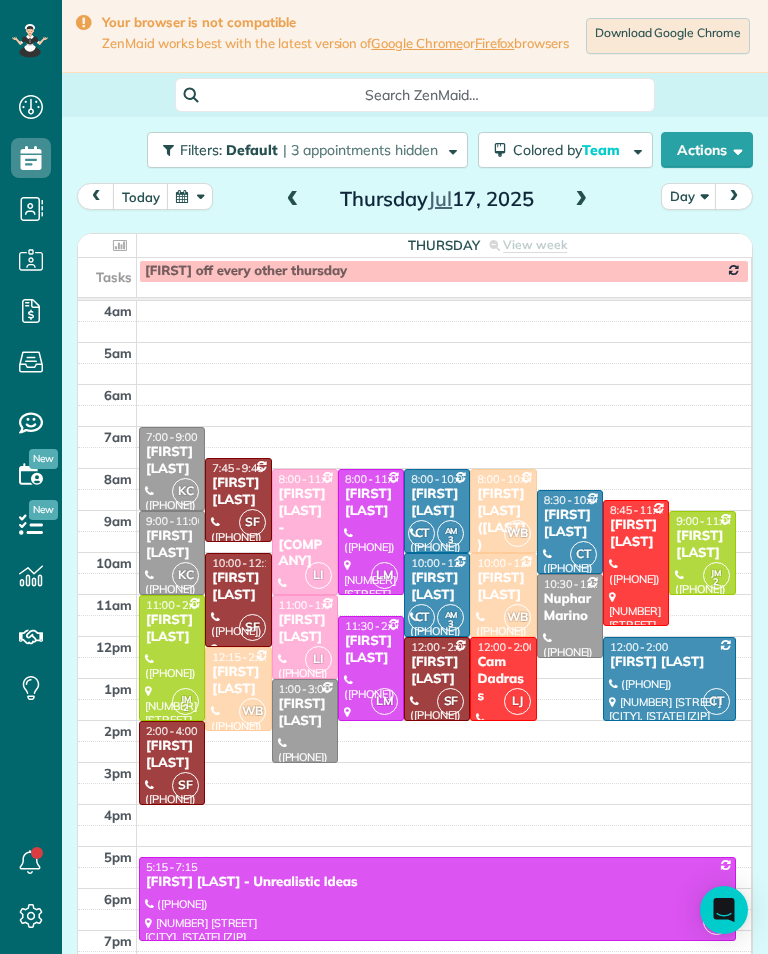 scroll, scrollTop: 985, scrollLeft: 62, axis: both 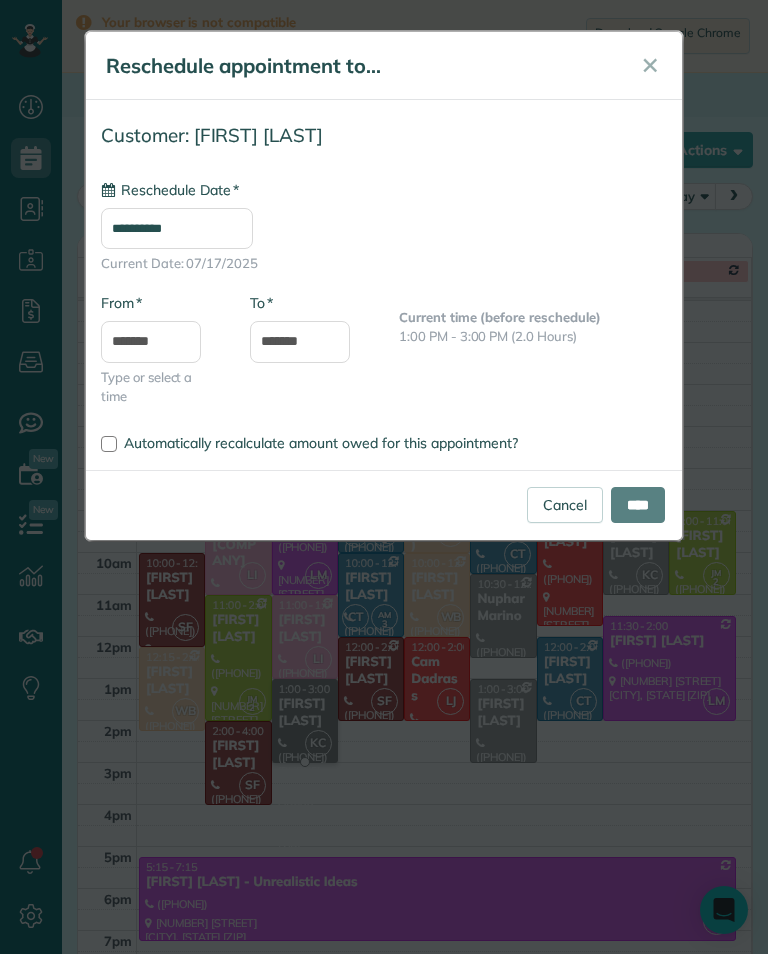 type on "**********" 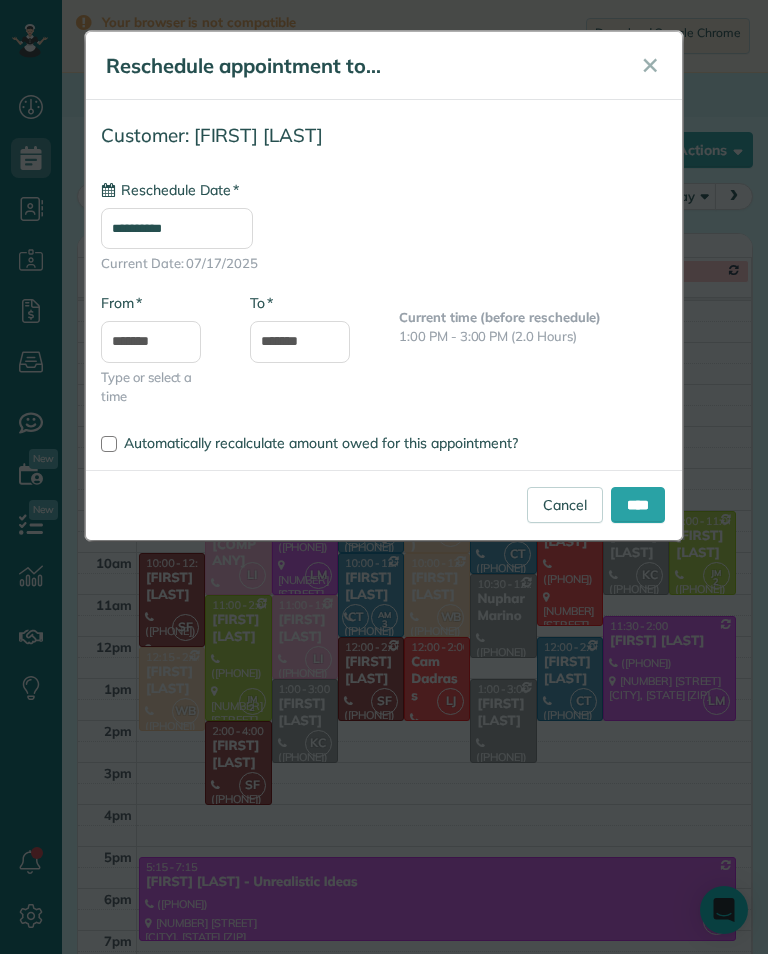 click on "****" at bounding box center [638, 505] 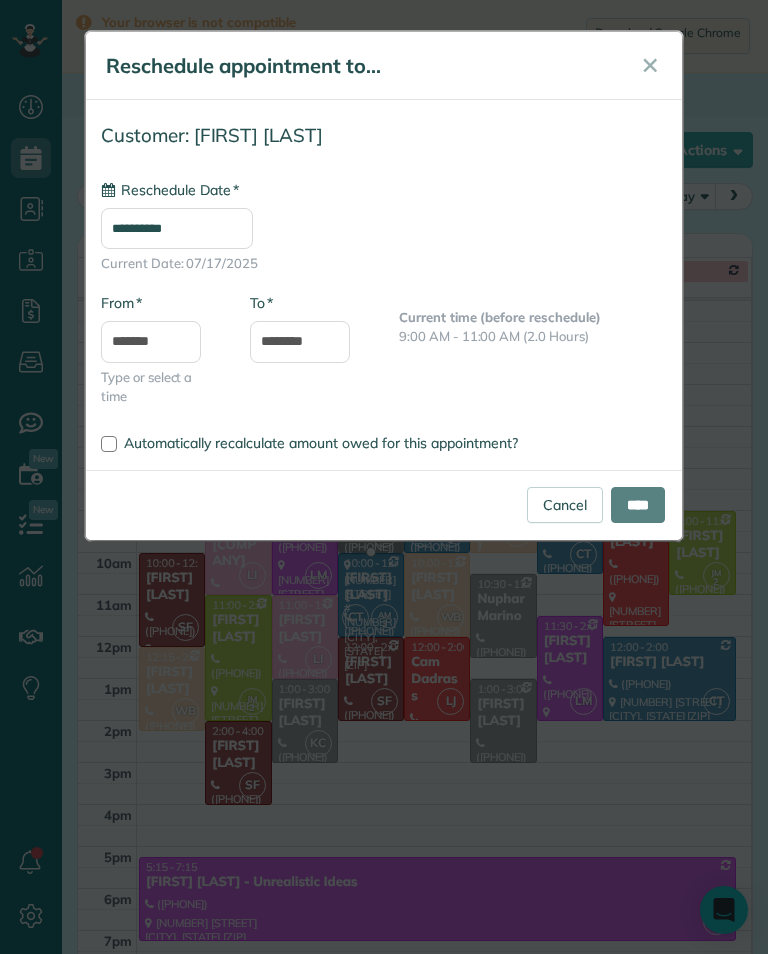 type on "**********" 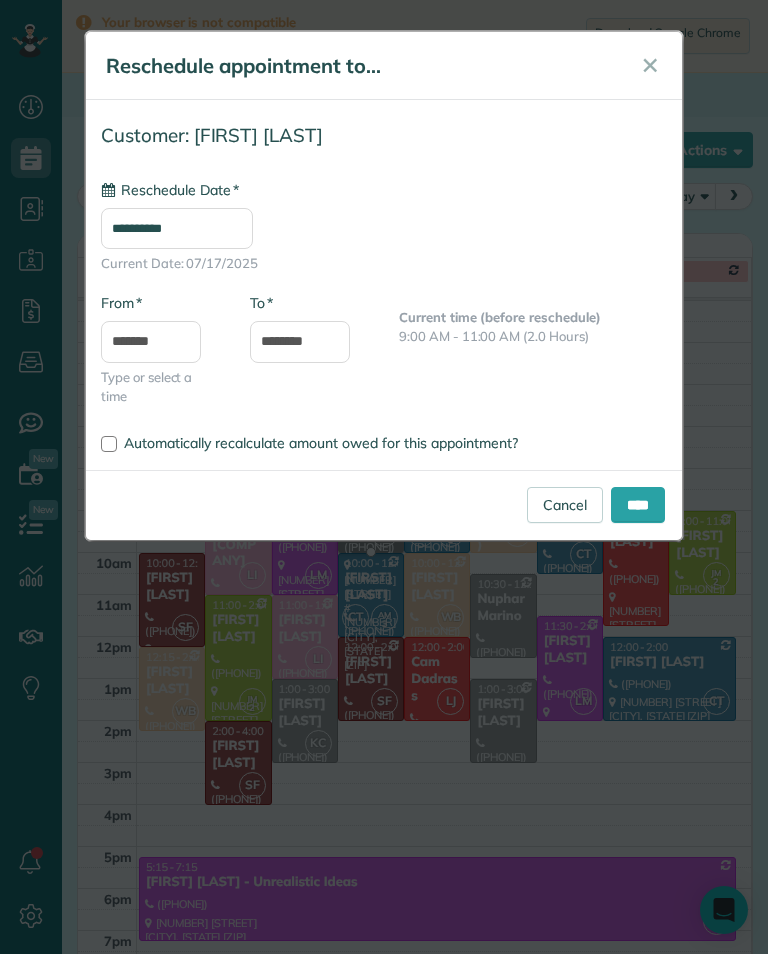 click on "****" at bounding box center [638, 505] 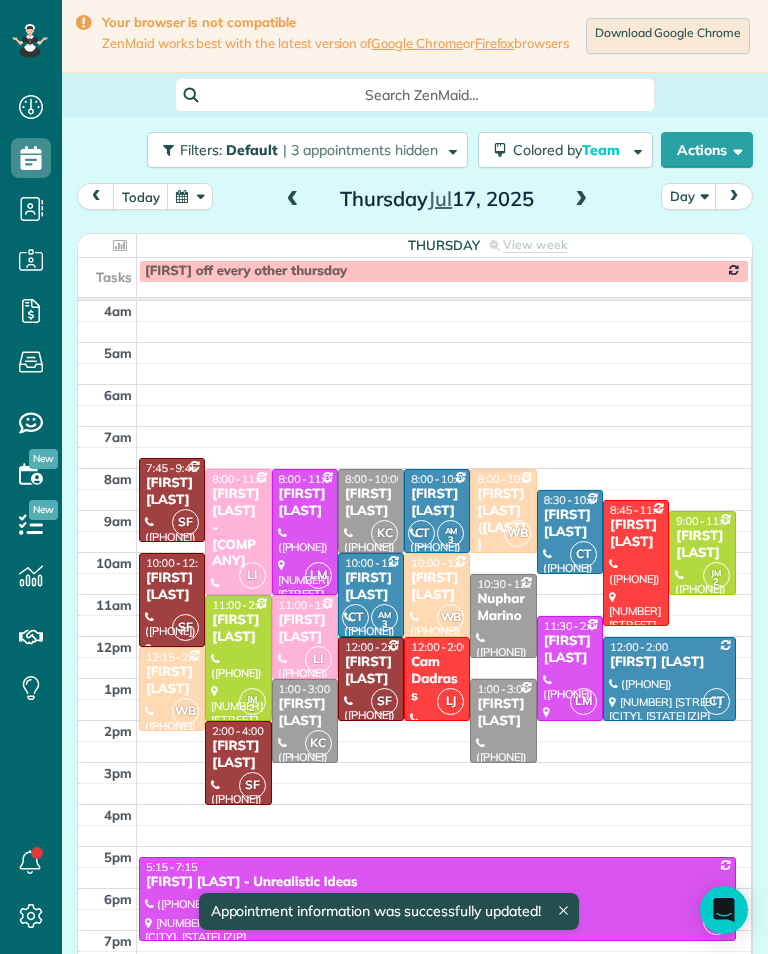 click on "Nuphar Marino" at bounding box center (503, 608) 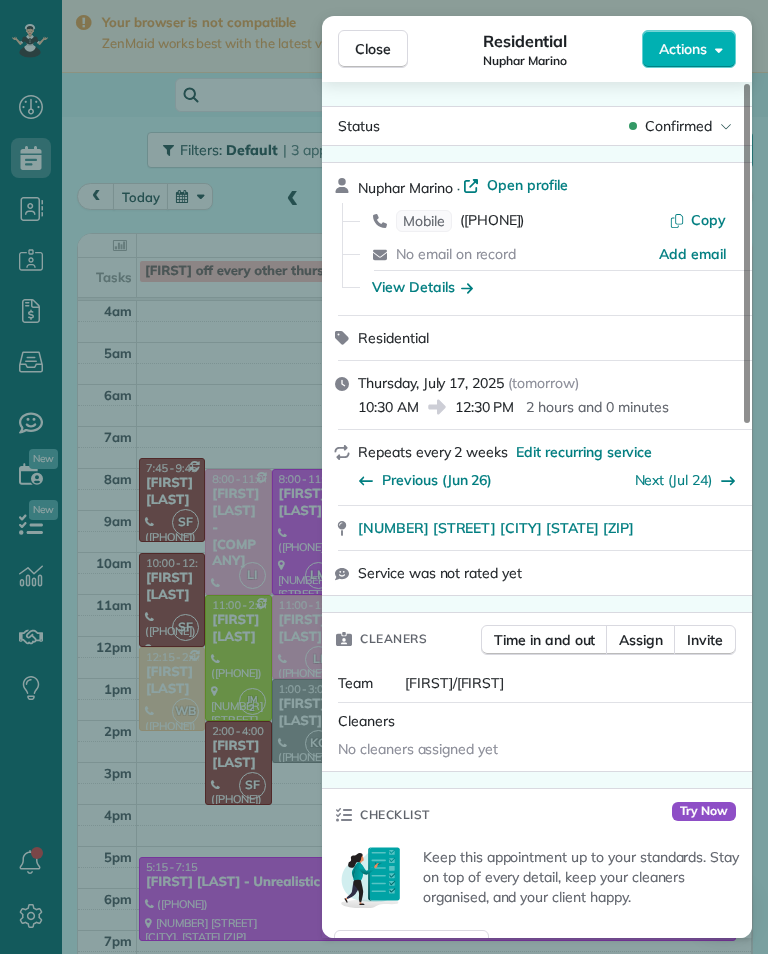 click on "Close Residential [FIRST] [LAST] Actions Status Confirmed [FIRST] [LAST] · Open profile Mobile ([PHONE]) Copy No email on record Add email View Details Residential Thursday, July 17, 2025 ( tomorrow ) 10:30 AM 12:30 PM 2 hours and 0 minutes Repeats every 2 weeks Edit recurring service Previous (Jun 26) Next (Jul 24) [NUMBER] [STREET] [CITY] [STATE] [ZIP] Service was not rated yet Cleaners Time in and out Assign Invite Team [CLEANER_NAME]/[CLEANER_NAME] Cleaners No cleaners assigned yet Checklist Try Now Keep this appointment up to your standards. Stay on top of every detail, keep your cleaners organised, and your client happy. Assign a checklist Watch a 5 min demo Billing Billing actions Price $140.00 Overcharge $0.00 Discount $0.00 Coupon discount - Primary tax - Secondary tax - Total appointment price $140.00 Tips collected New feature! $0.00 Unpaid Mark as paid Total including tip $140.00 Get paid online in no-time! Send an invoice and reward your cleaners with tips Charge customer credit card Appointment custom fields -" at bounding box center [384, 477] 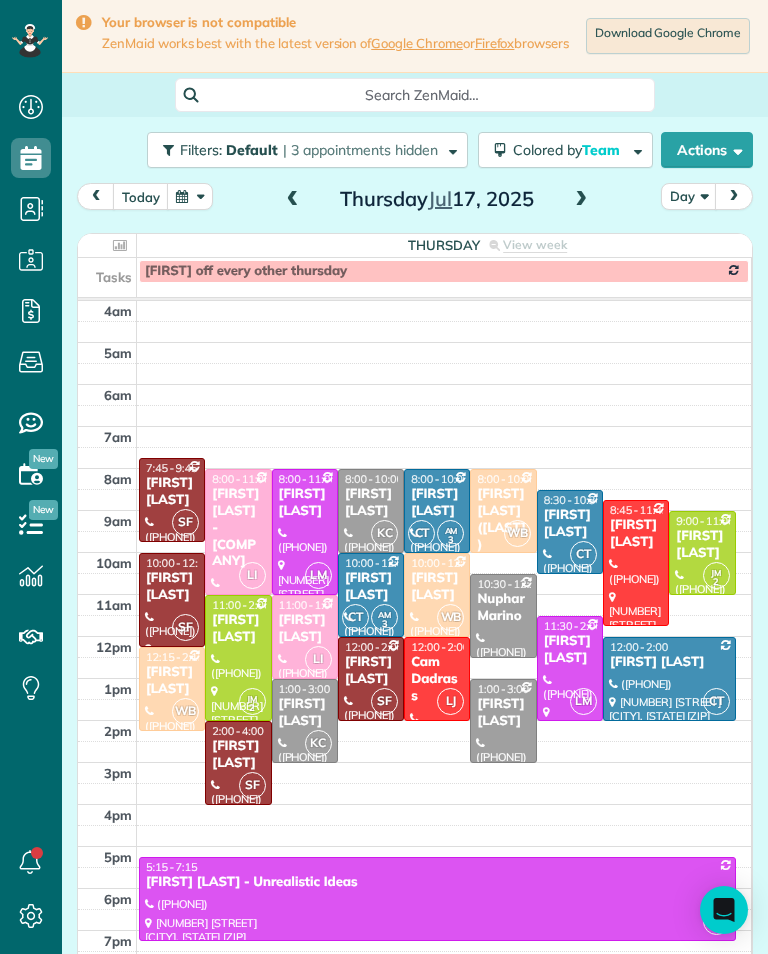 click on "[FIRST] [LAST]" at bounding box center (371, 503) 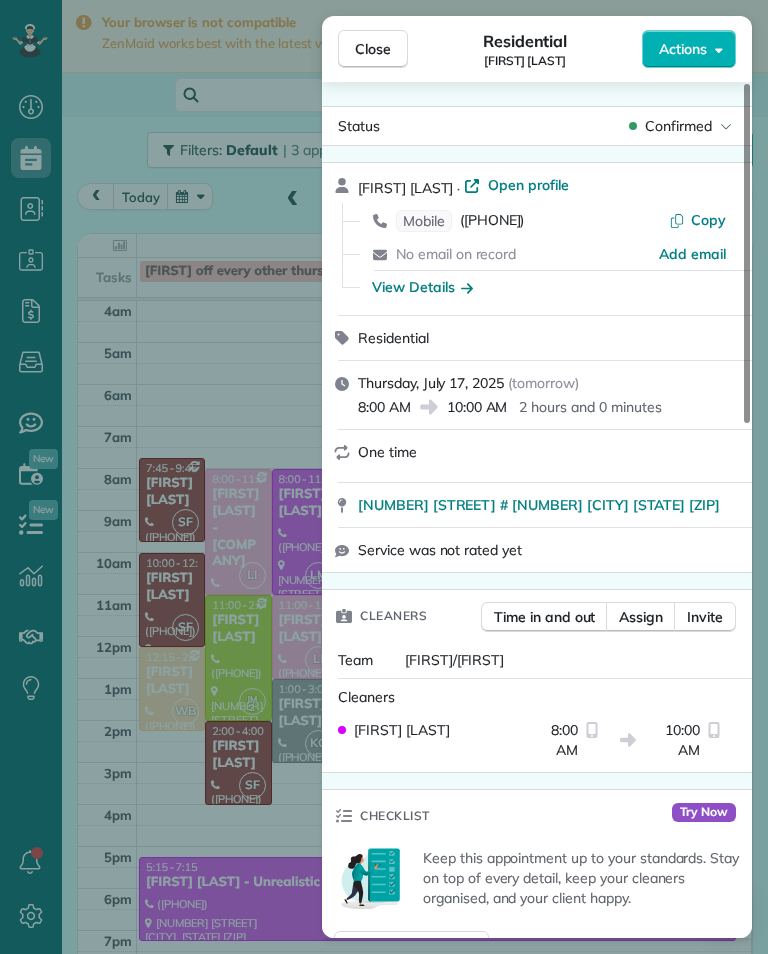 click on "Close Residential [FIRST] [LAST] Actions Status Confirmed [FIRST] [LAST] · Open profile Mobile ([PHONE]) Copy No email on record Add email View Details Residential Thursday, July 17, 2025 ( tomorrow ) 8:00 AM 10:00 AM 2 hours and 0 minutes One time [NUMBER] [STREET] # [NUMBER] [CITY] [STATE] [ZIP] Service was not rated yet Cleaners Time in and out Assign Invite Team [CLEANER_NAME]/[CLEANER_NAME] Cleaners [CLEANER_NAME]   [TIME] [TIME] Checklist Try Now Keep this appointment up to your standards. Stay on top of every detail, keep your cleaners organised, and your client happy. Assign a checklist Watch a 5 min demo Billing Billing actions Price $0.00 Overcharge $0.00 Discount $0.00 Coupon discount - Primary tax - Secondary tax - Total appointment price $0.00 Tips collected New feature! $0.00 Mark as paid Total including tip $0.00 Get paid online in no-time! Send an invoice and reward your cleaners with tips Charge customer credit card Appointment custom fields Key # - Work items No work items to display" at bounding box center (384, 477) 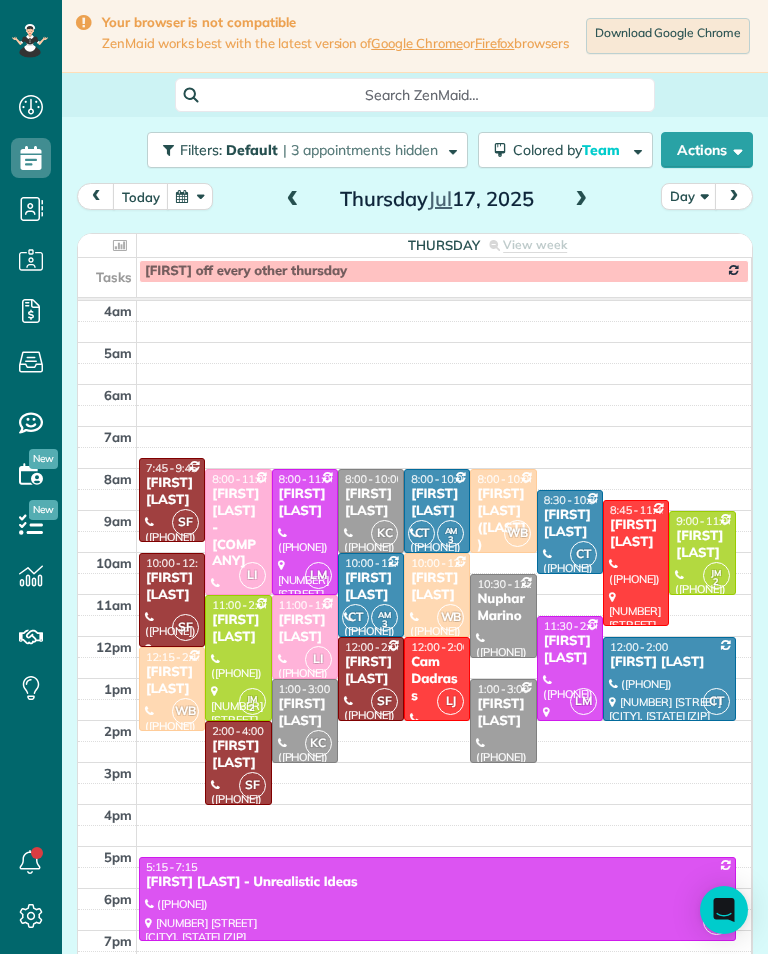 click on "Nuphar Marino" at bounding box center (503, 608) 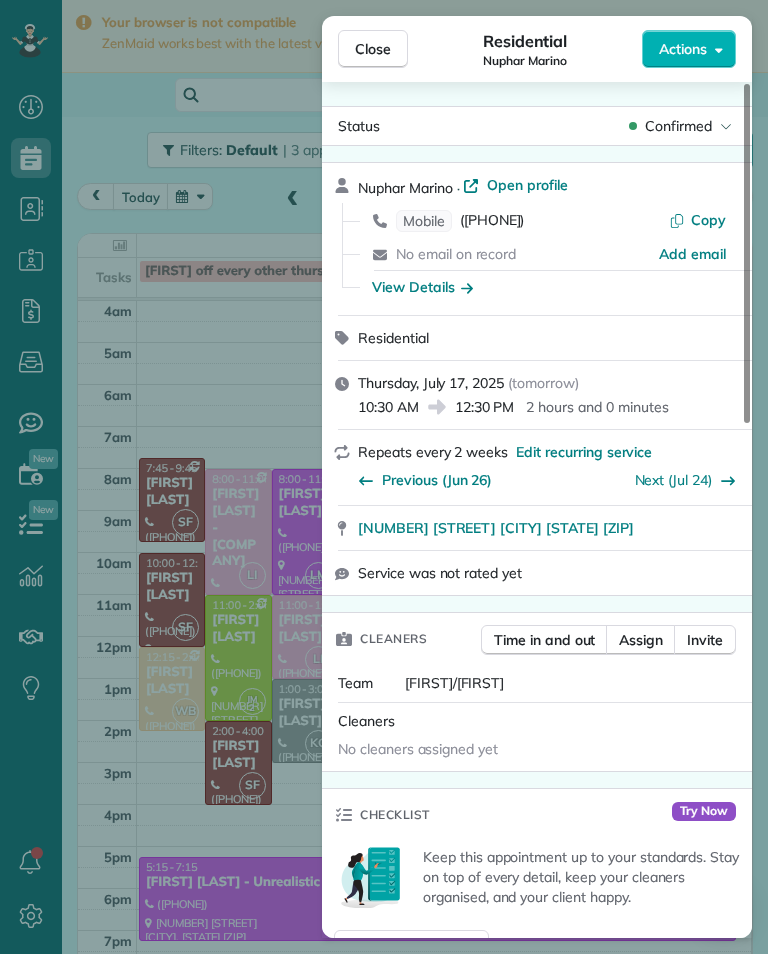 click on "Close Residential [FIRST] [LAST] Actions Status Confirmed [FIRST] [LAST] · Open profile Mobile ([PHONE]) Copy No email on record Add email View Details Residential Thursday, July 17, 2025 ( tomorrow ) 10:30 AM 12:30 PM 2 hours and 0 minutes Repeats every 2 weeks Edit recurring service Previous (Jun 26) Next (Jul 24) [NUMBER] [STREET] [CITY] [STATE] [ZIP] Service was not rated yet Cleaners Time in and out Assign Invite Team [CLEANER_NAME]/[CLEANER_NAME] Cleaners No cleaners assigned yet Checklist Try Now Keep this appointment up to your standards. Stay on top of every detail, keep your cleaners organised, and your client happy. Assign a checklist Watch a 5 min demo Billing Billing actions Price $140.00 Overcharge $0.00 Discount $0.00 Coupon discount - Primary tax - Secondary tax - Total appointment price $140.00 Tips collected New feature! $0.00 Unpaid Mark as paid Total including tip $140.00 Get paid online in no-time! Send an invoice and reward your cleaners with tips Charge customer credit card Appointment custom fields -" at bounding box center (384, 477) 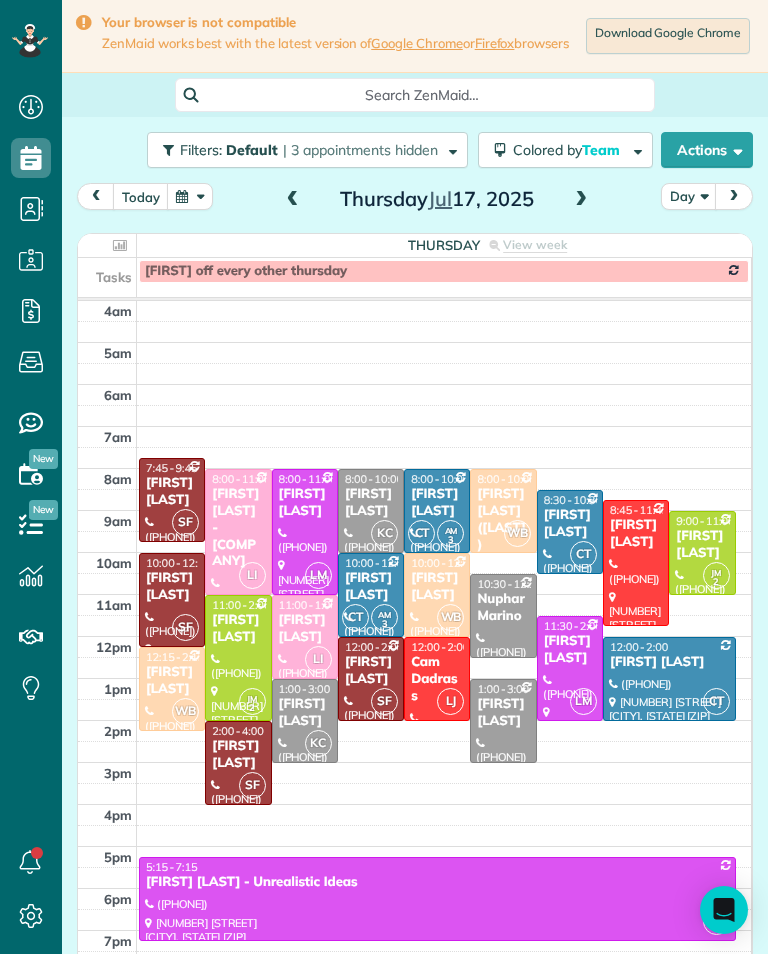 click on "[FIRST] [LAST]" at bounding box center (305, 713) 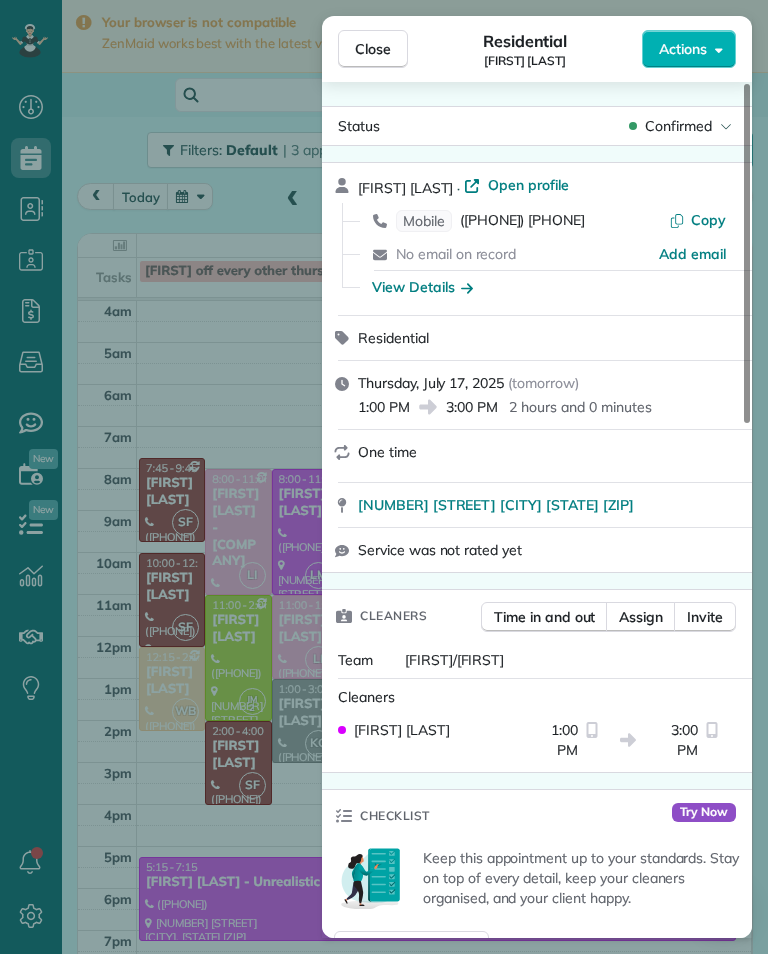 click on "Close Residential [FIRST] [LAST] [LAST] Actions Status Confirmed [FIRST] [LAST] [LAST] · Open profile Mobile ([PHONE]) Copy No email on record Add email View Details Residential Thursday, July 17, 2025 ( tomorrow ) 1:00 PM 3:00 PM 2 hours and 0 minutes One time [NUMBER] [STREET] [CITY] [STATE] [ZIP] Service was not rated yet Cleaners Time in and out Assign Invite Team [CLEANER_NAME]/[CLEANER_NAME] Cleaners [CLEANER_NAME]   [TIME] [TIME] Checklist Try Now Keep this appointment up to your standards. Stay on top of every detail, keep your cleaners organised, and your client happy. Assign a checklist Watch a 5 min demo Billing Billing actions Price $0.00 Overcharge $0.00 Discount $0.00 Coupon discount - Primary tax - Secondary tax - Total appointment price $0.00 Tips collected New feature! $0.00 Mark as paid Total including tip $0.00 Get paid online in no-time! Send an invoice and reward your cleaners with tips Charge customer credit card Appointment custom fields Key # - Work items No work items to display Notes Appointment 0 1 (" at bounding box center (384, 477) 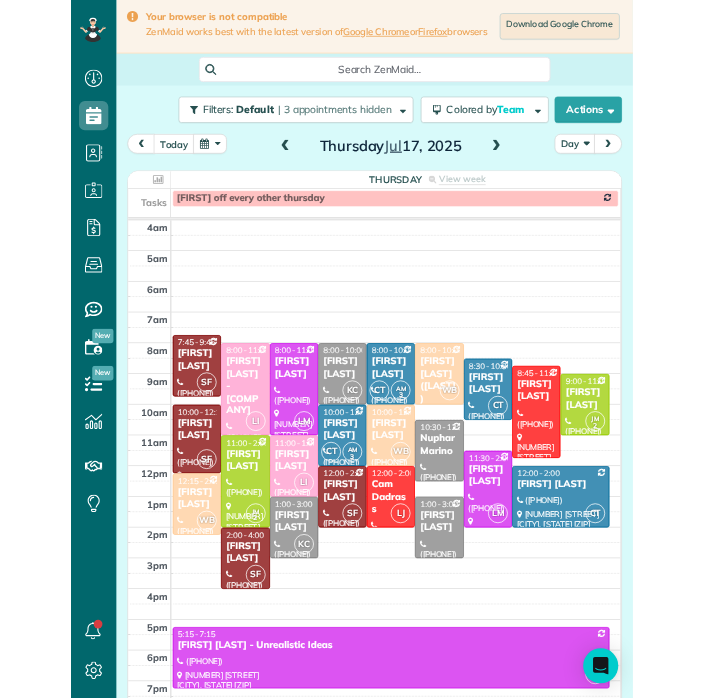 scroll, scrollTop: 985, scrollLeft: 62, axis: both 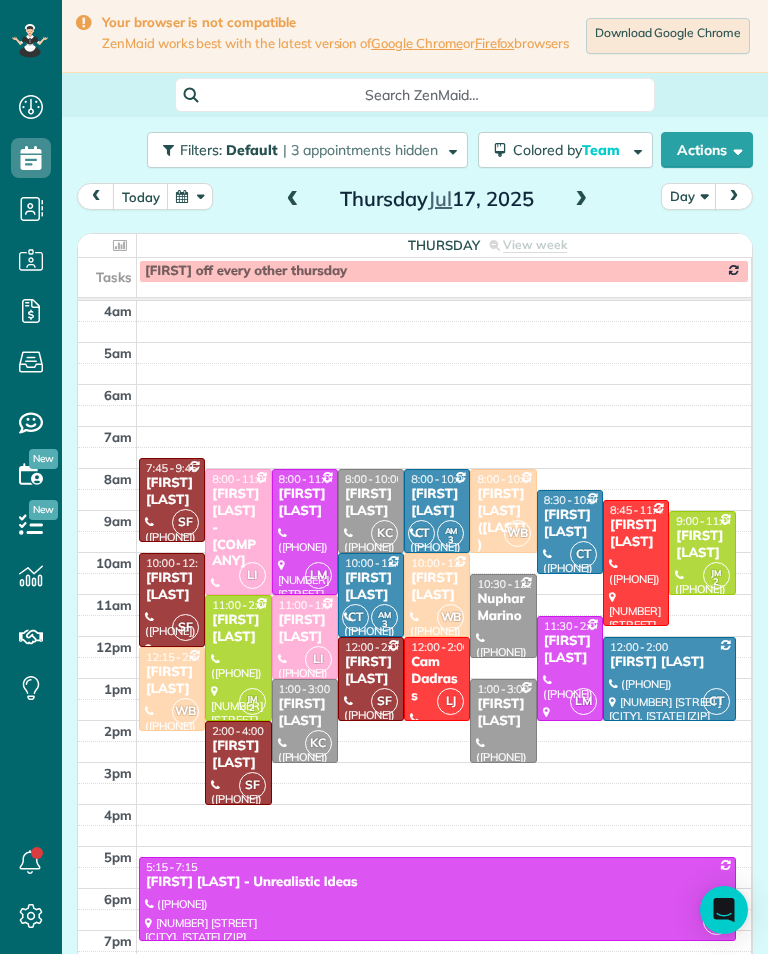 click on "today   Day Thursday  Jul  17, 2025 Thursday
View week $2,465.00 49.75  Man Hours 24  Appointments 0% Paid 88% Assigned Tasks     [FIRST] off every other thursday 4am 5am 6am 7am 8am 9am 10am 11am 12pm 1pm 2pm 3pm 4pm 5pm 6pm 7pm 8pm SF 7:45 - 9:45 [FIRST] [LAST] ([PHONE]) [NUMBER] [STREET] [CITY], [STATE] [ZIP] LI 8:00 - 11:00 [FIRST] [LAST] - [COMPANY] ([PHONE]) [NUMBER] [STREET] [CITY], [STATE] [ZIP] LM 8:00 - 11:00 [FIRST] [LAST] ([PHONE]) [NUMBER] [STREET] [CITY], [STATE] [ZIP] KC 8:00 - 10:00 [FIRST] [LAST] ([PHONE]) [NUMBER] [STREET] #[NUMBER] [CITY], [STATE] [ZIP] CT AM 3 8:00 - 10:00 [FIRST] [LAST] ([PHONE]) [NUMBER] [STREET] [CITY], [STATE] [ZIP] WB 8:00 - 10:00 [FIRST] [LAST] ([LAST]) ([PHONE]) [NUMBER] [STREET] [CITY], [STATE] [ZIP] CT 8:30 - 10:30 [FIRST] [LAST] ([PHONE]) [NUMBER] [STREET] [CITY], [STATE] [ZIP] 8:45 - 11:45 [FIRST] [LAST] ([PHONE]) [NUMBER] [STREET] [CITY], [STATE] [ZIP] JM 2 9:00 - 11:00 SF 3" at bounding box center (415, 585) 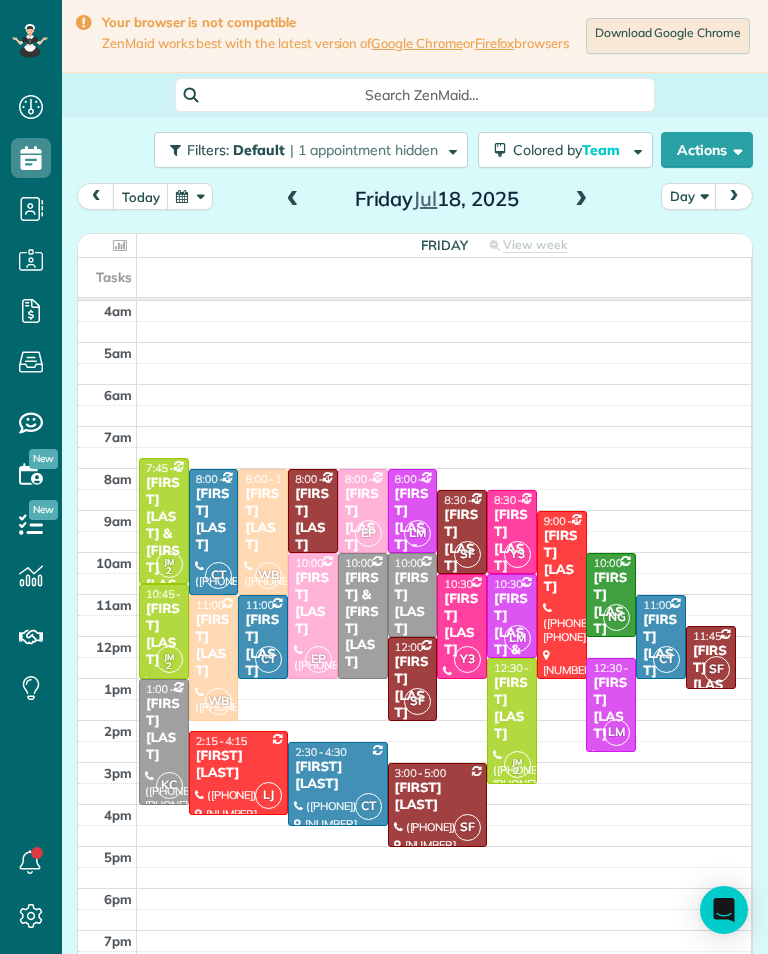 scroll, scrollTop: 985, scrollLeft: 62, axis: both 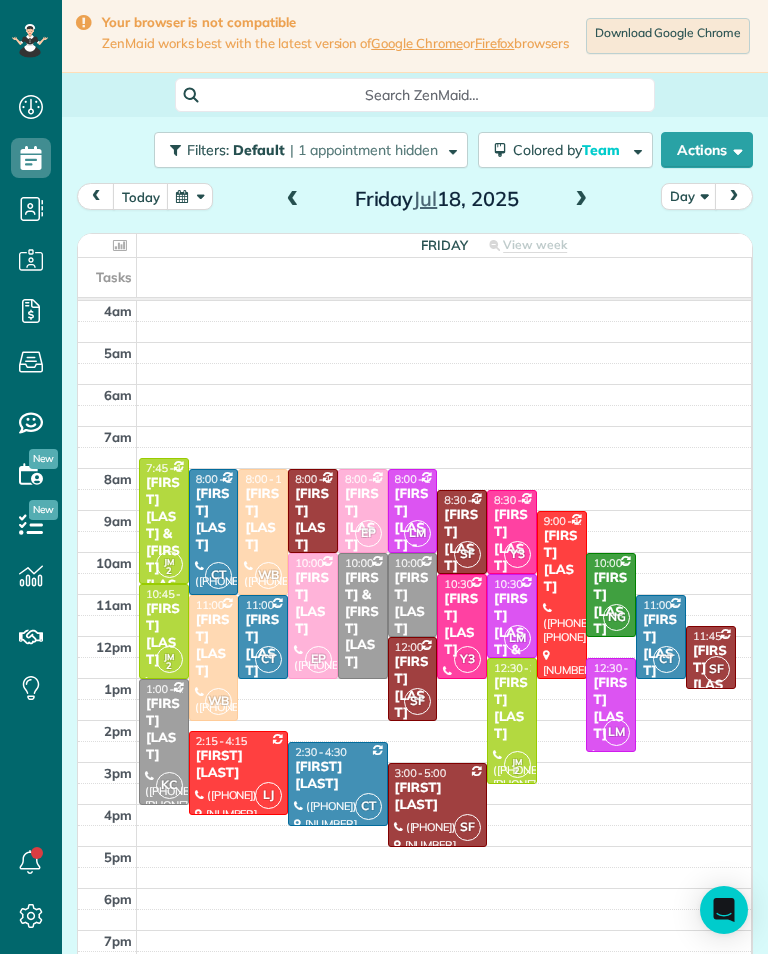 click at bounding box center [293, 200] 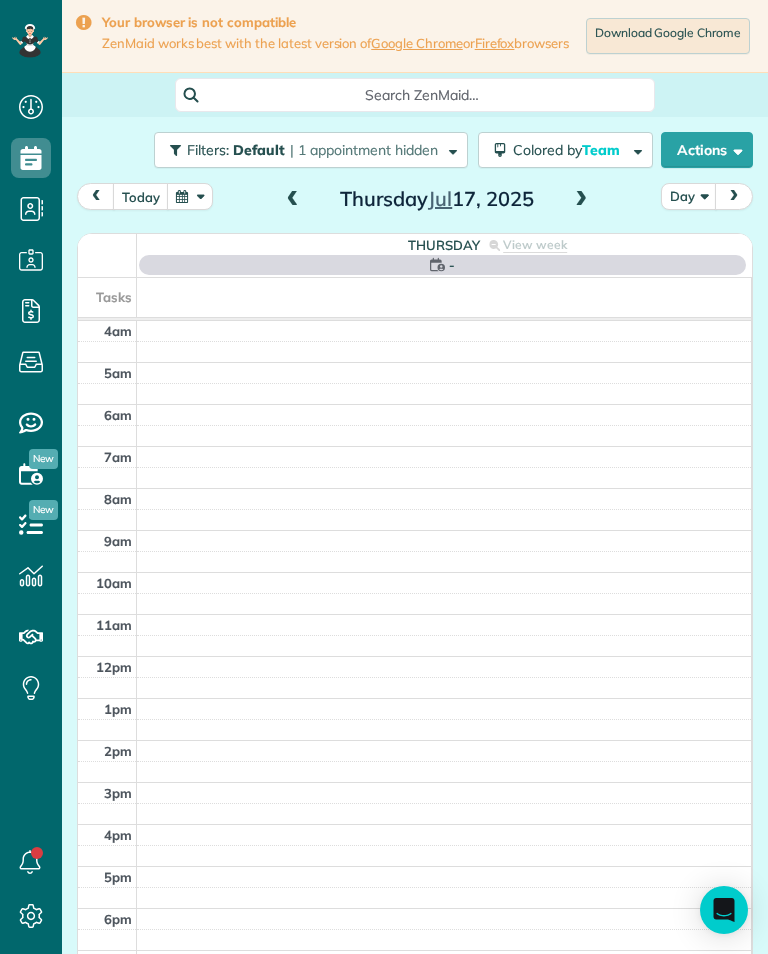 click at bounding box center (293, 200) 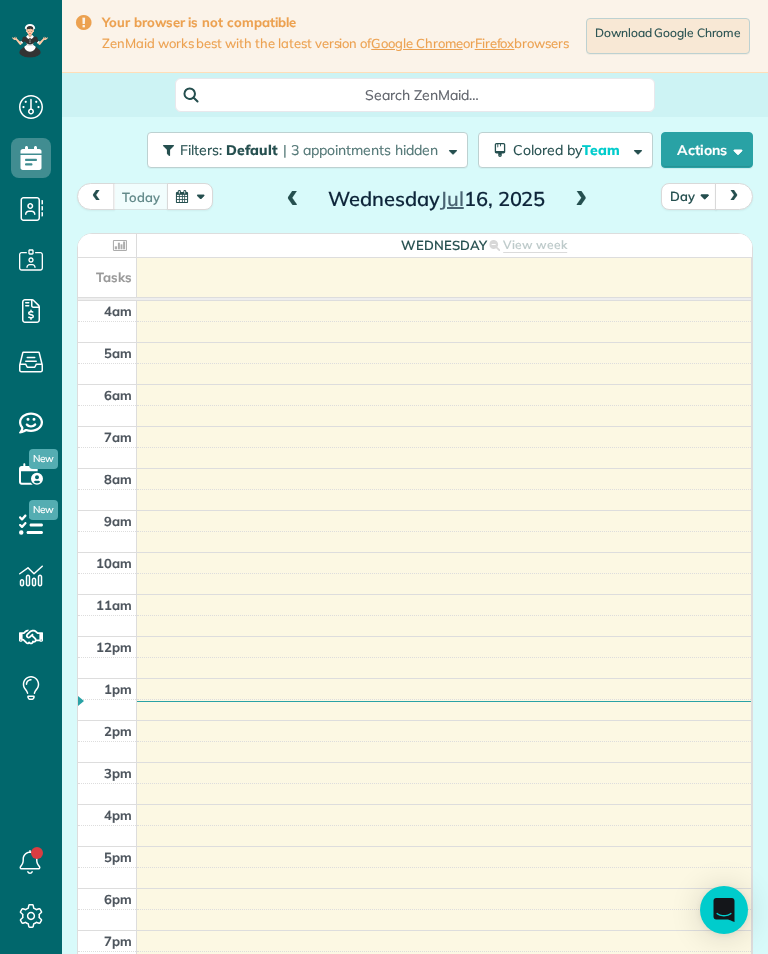 click at bounding box center (581, 200) 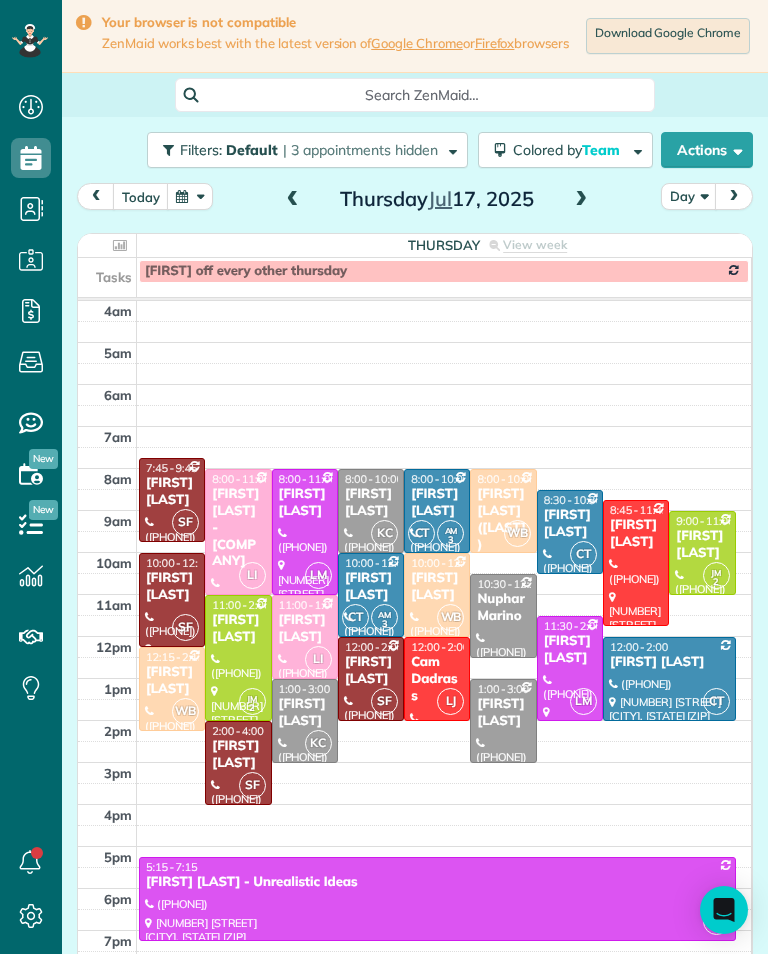click at bounding box center [293, 200] 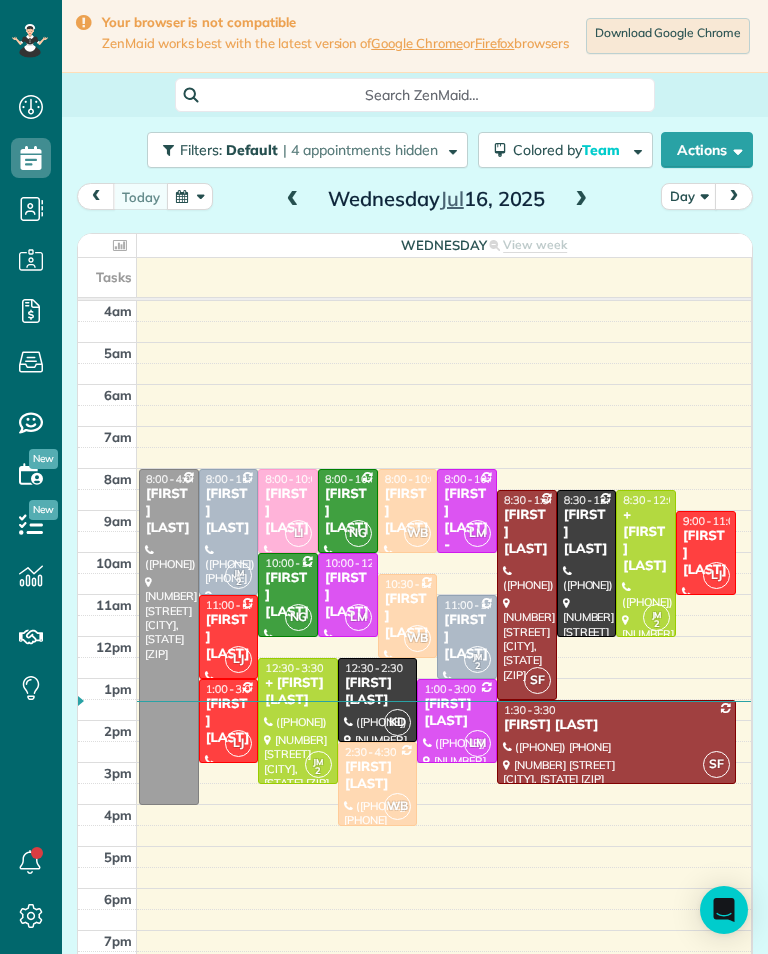click at bounding box center (581, 200) 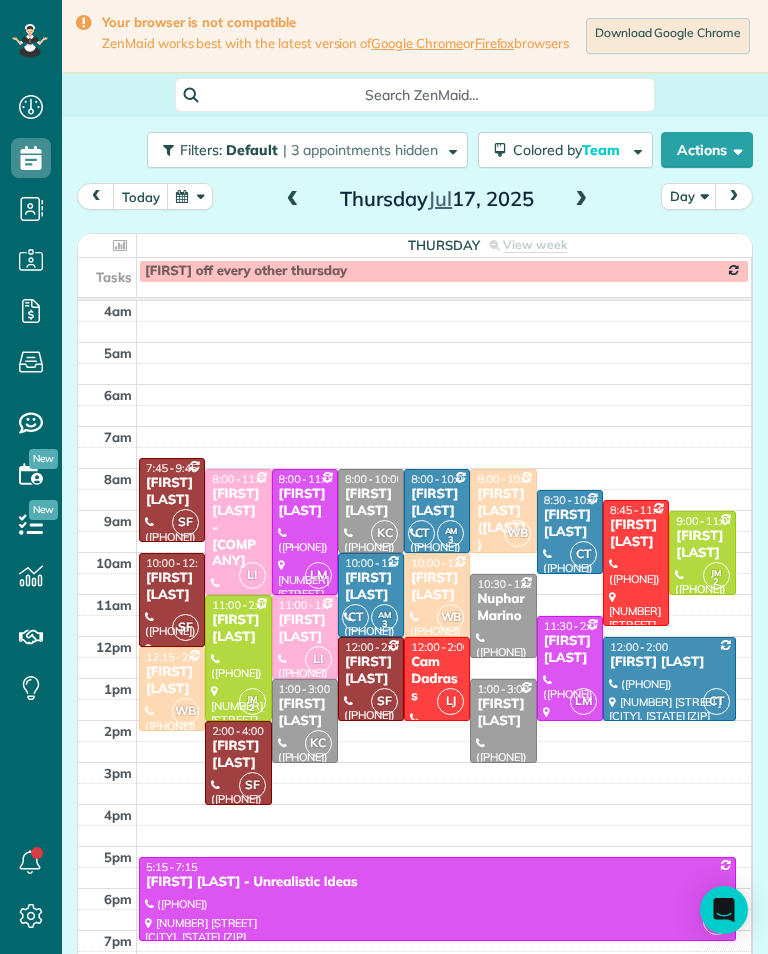 click on "[FIRST] [LAST] ([LAST])" at bounding box center [503, 520] 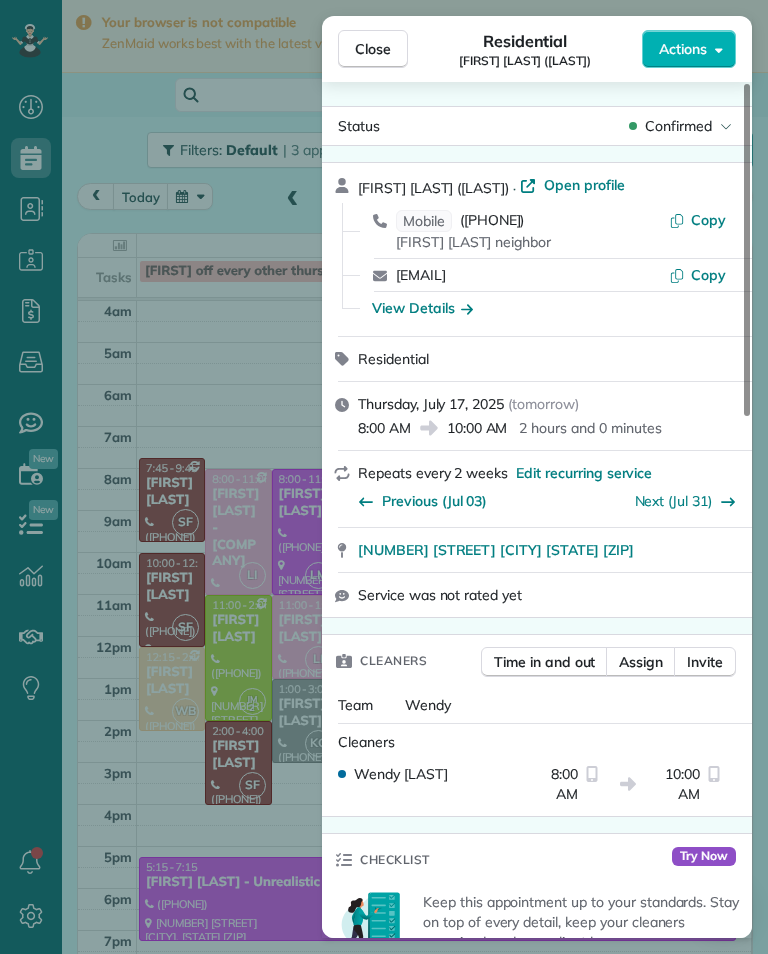 click on "([PHONE])" at bounding box center [492, 221] 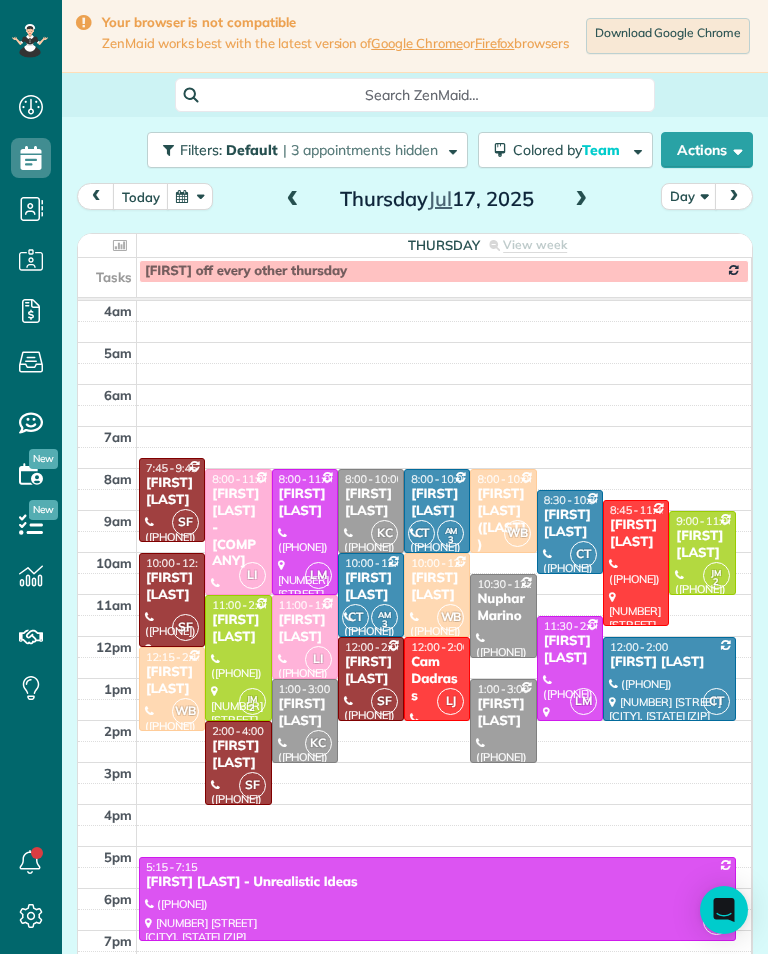 click at bounding box center [190, 196] 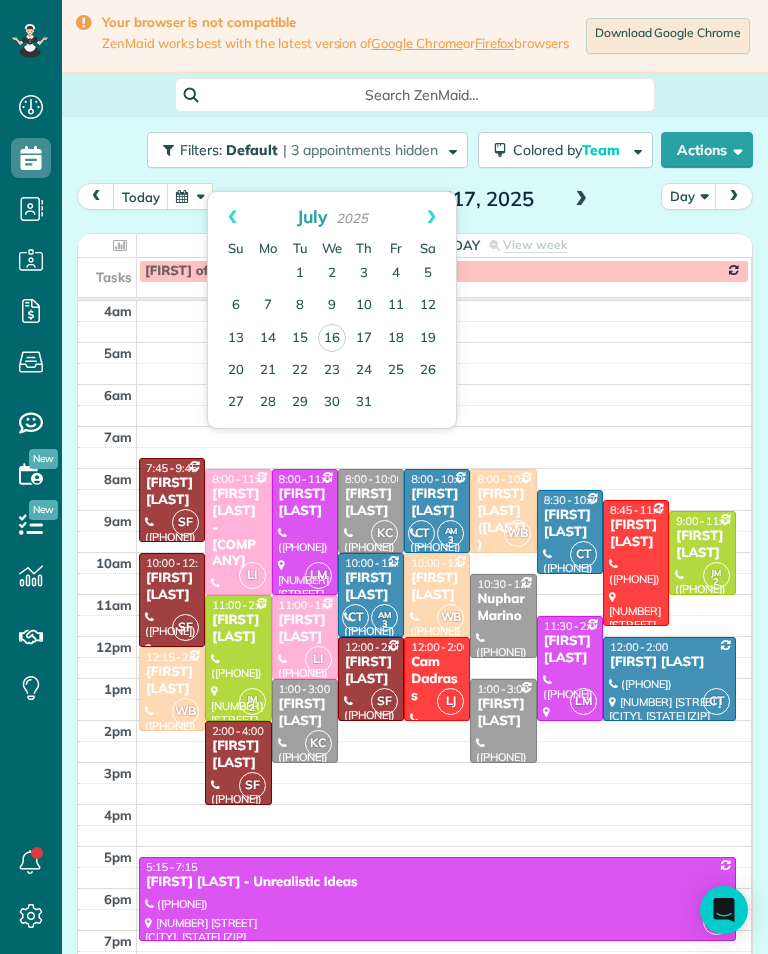 click on "21" at bounding box center (268, 371) 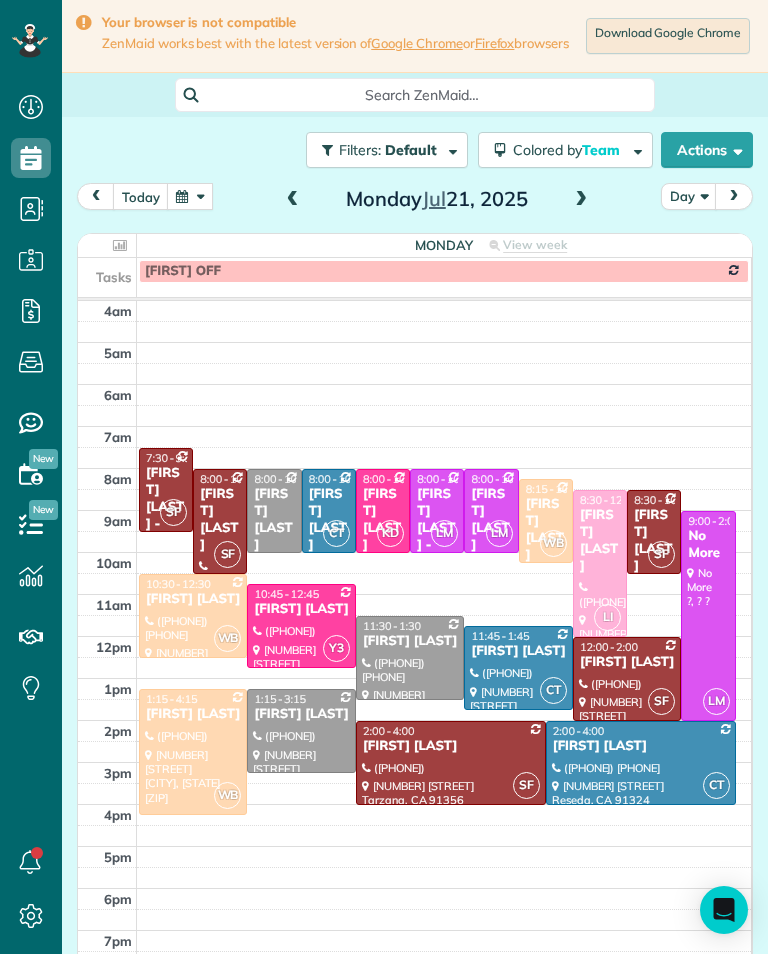 click at bounding box center [581, 200] 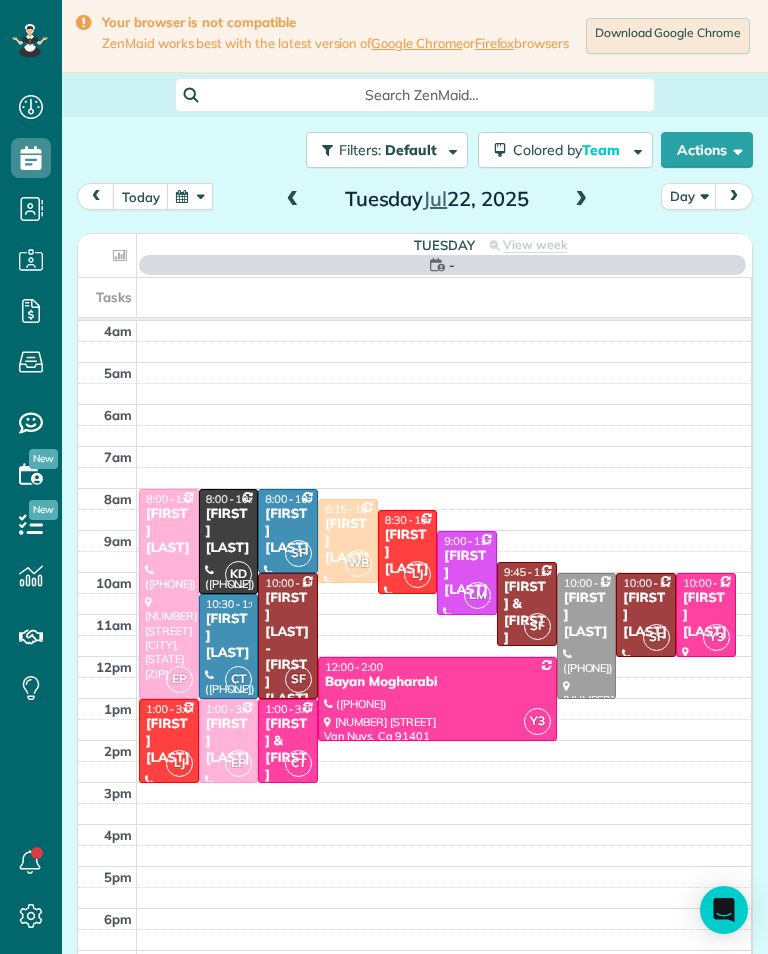 click at bounding box center [581, 200] 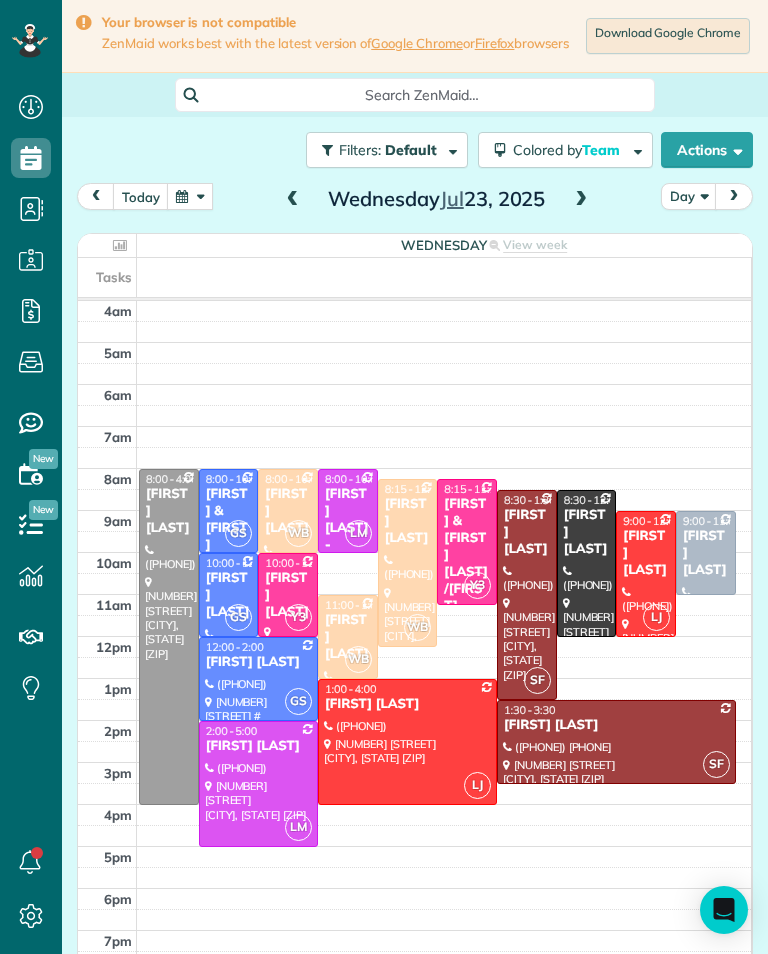 click at bounding box center (293, 200) 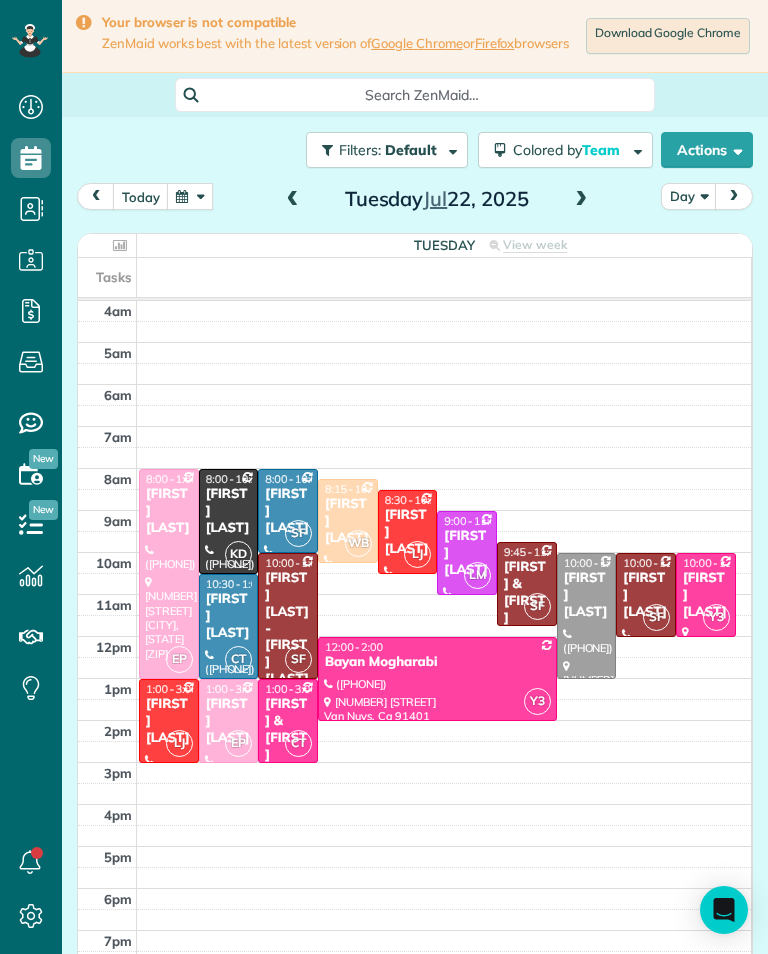 click at bounding box center [293, 200] 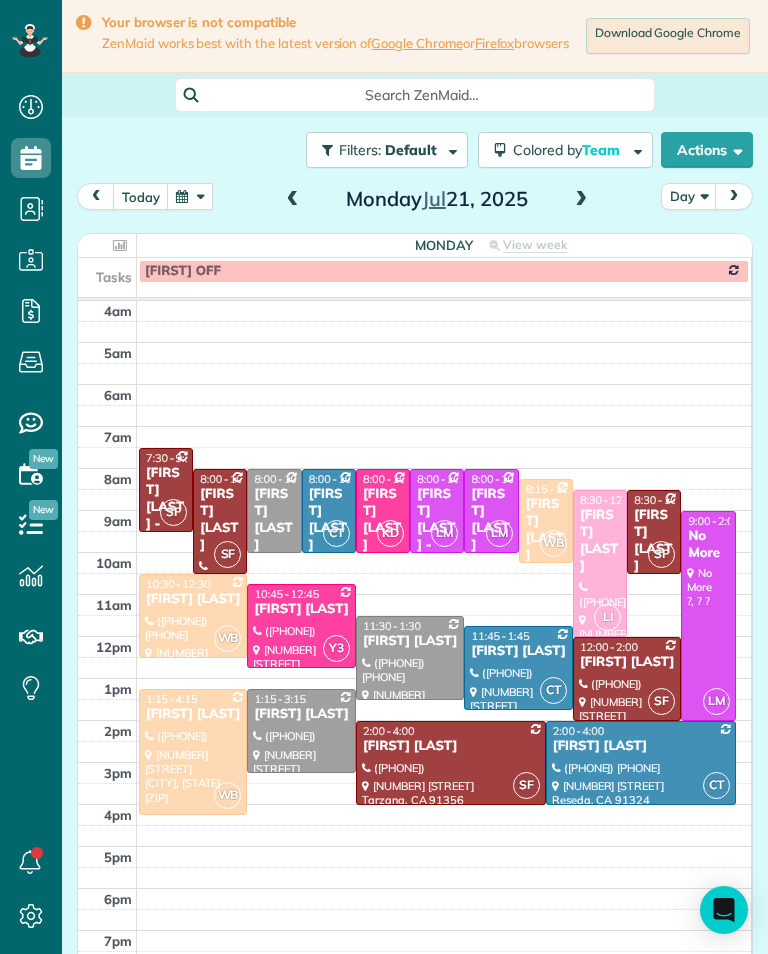 scroll, scrollTop: 985, scrollLeft: 62, axis: both 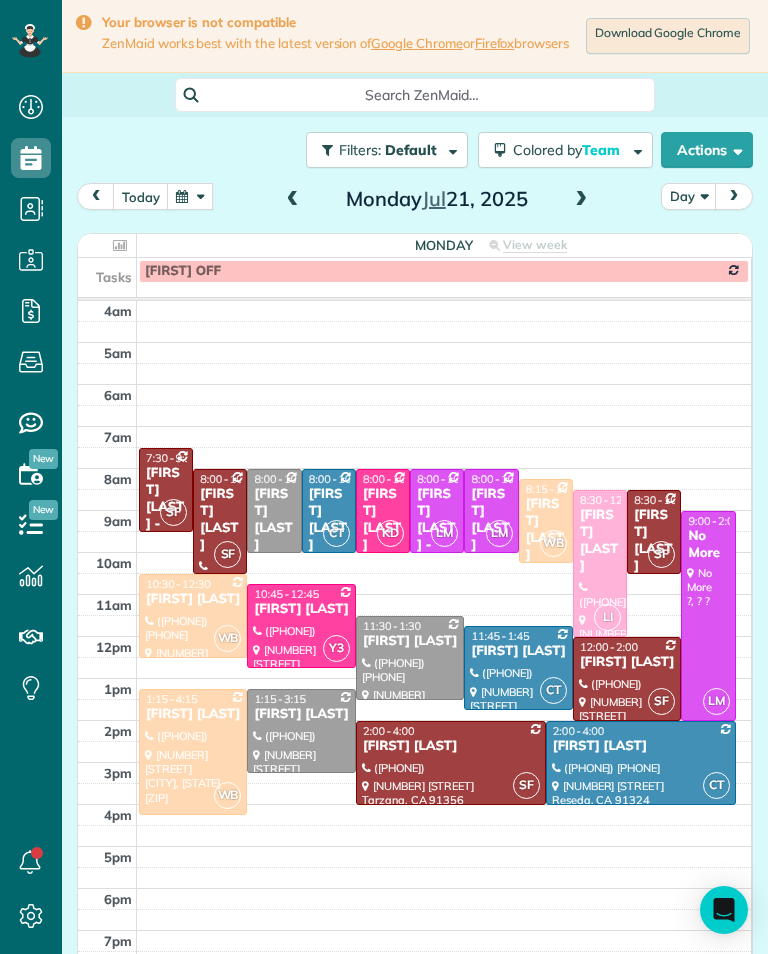 click at bounding box center [190, 196] 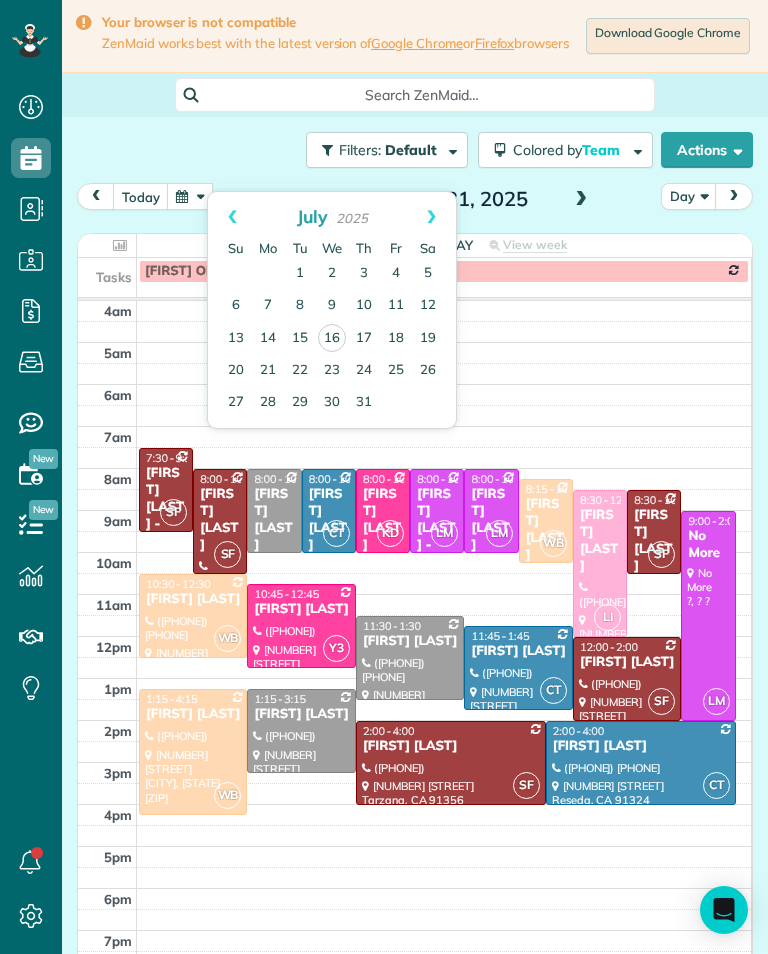 click on "17" at bounding box center (364, 339) 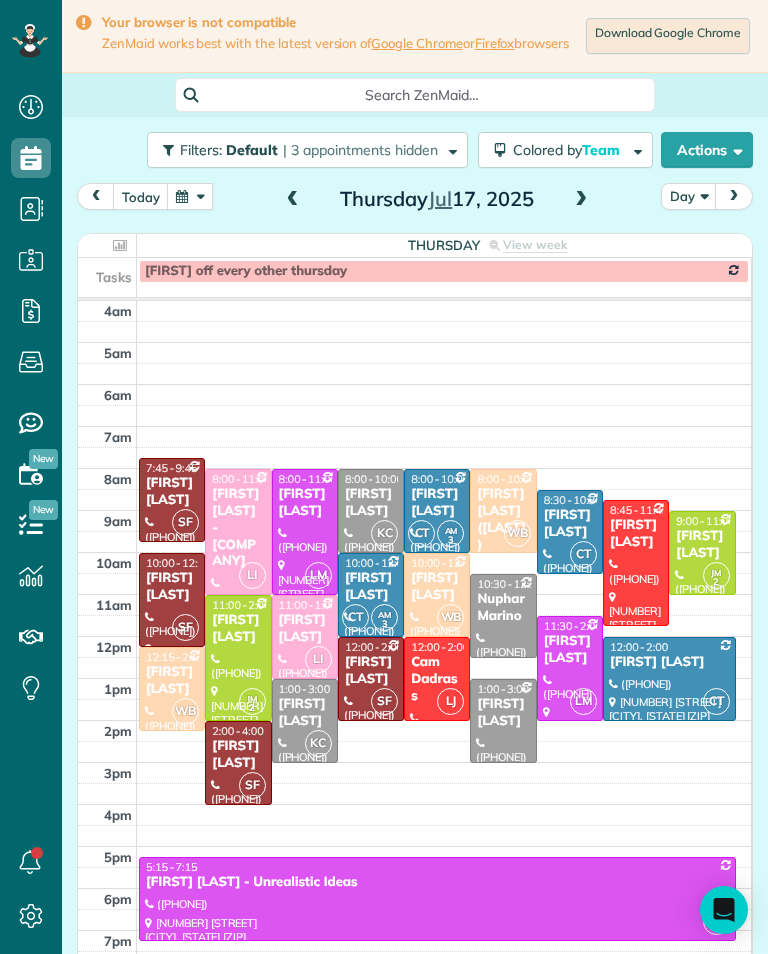 click on "[FIRST] [LAST]" at bounding box center (702, 545) 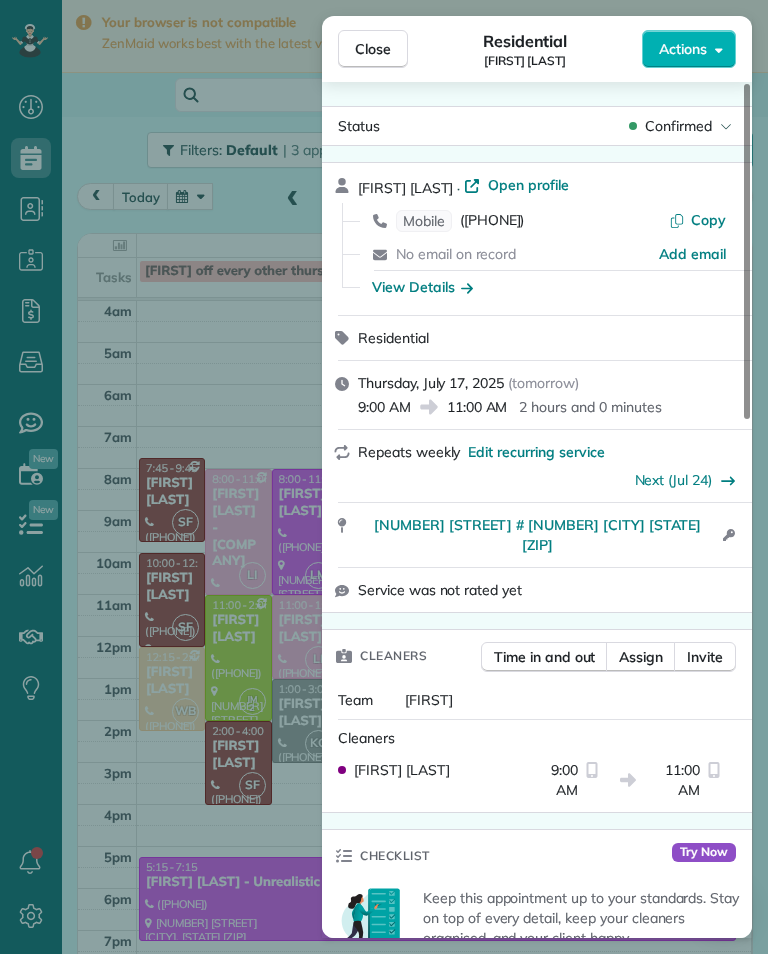 click on "([PHONE])" at bounding box center [492, 221] 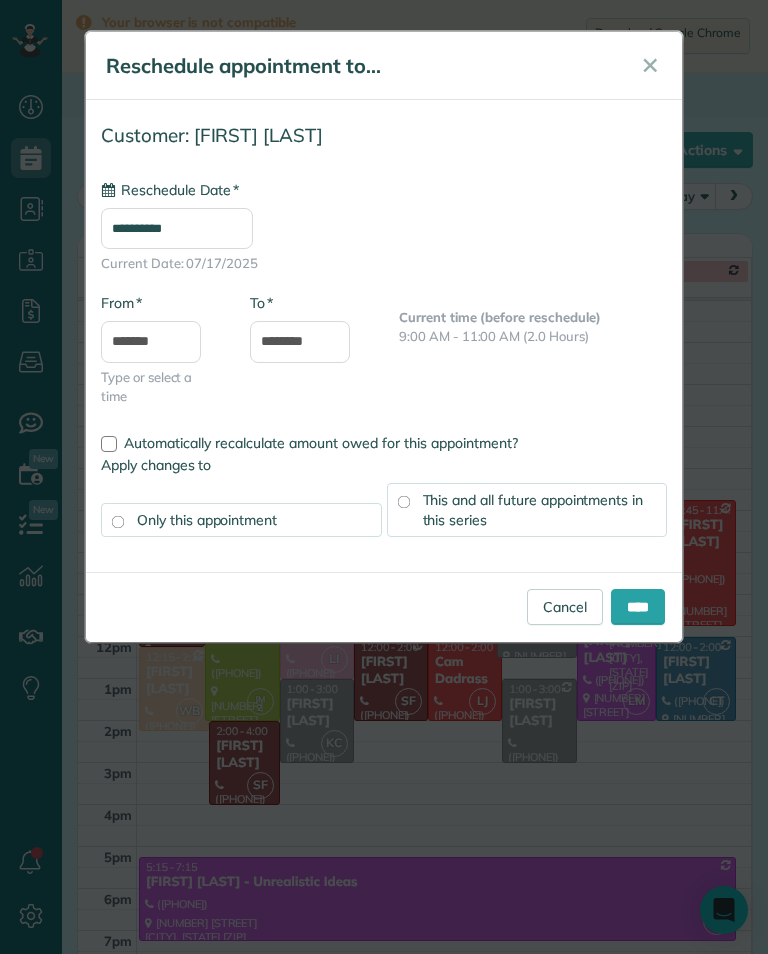 click on "**********" at bounding box center [177, 228] 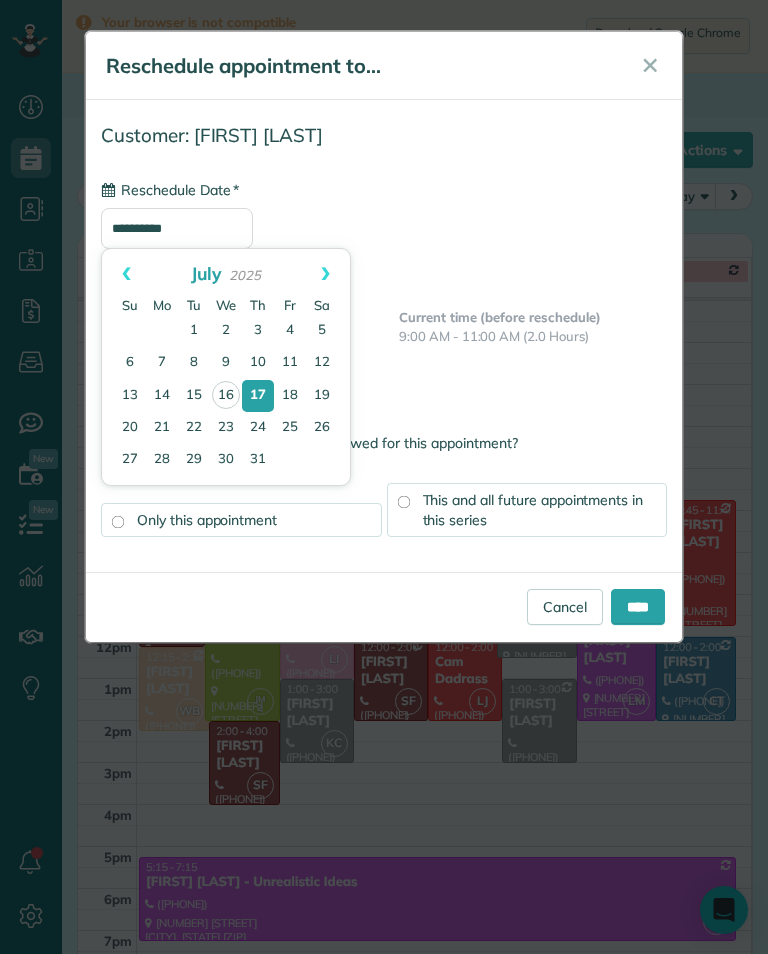 click on "24" at bounding box center (258, 428) 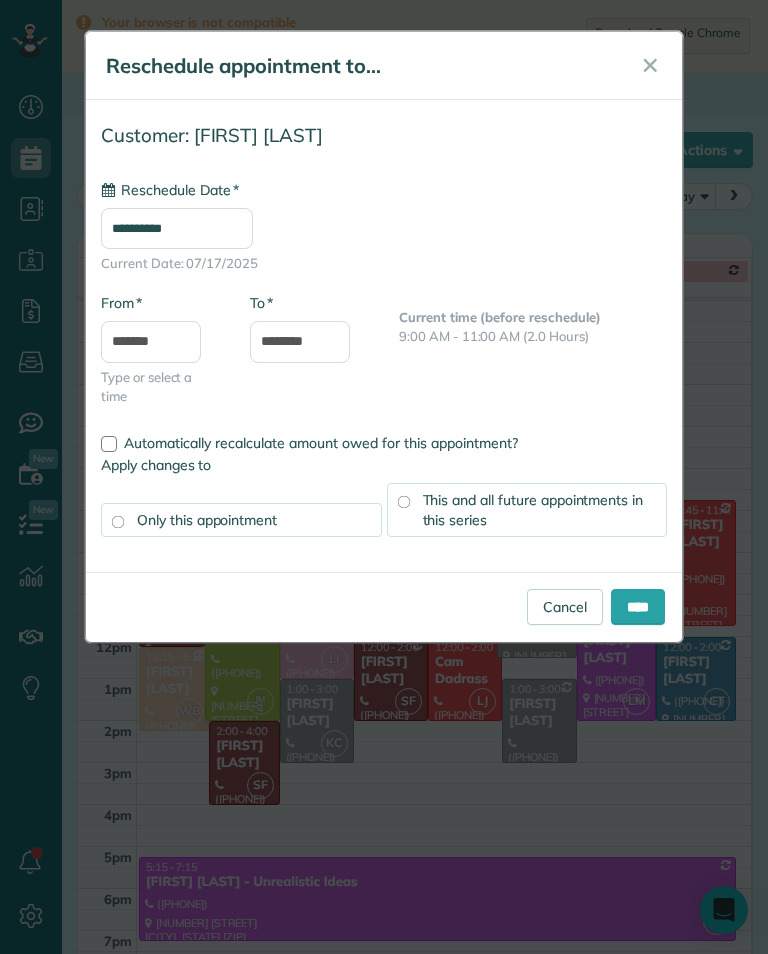 click on "This and all future appointments in this series" at bounding box center (527, 510) 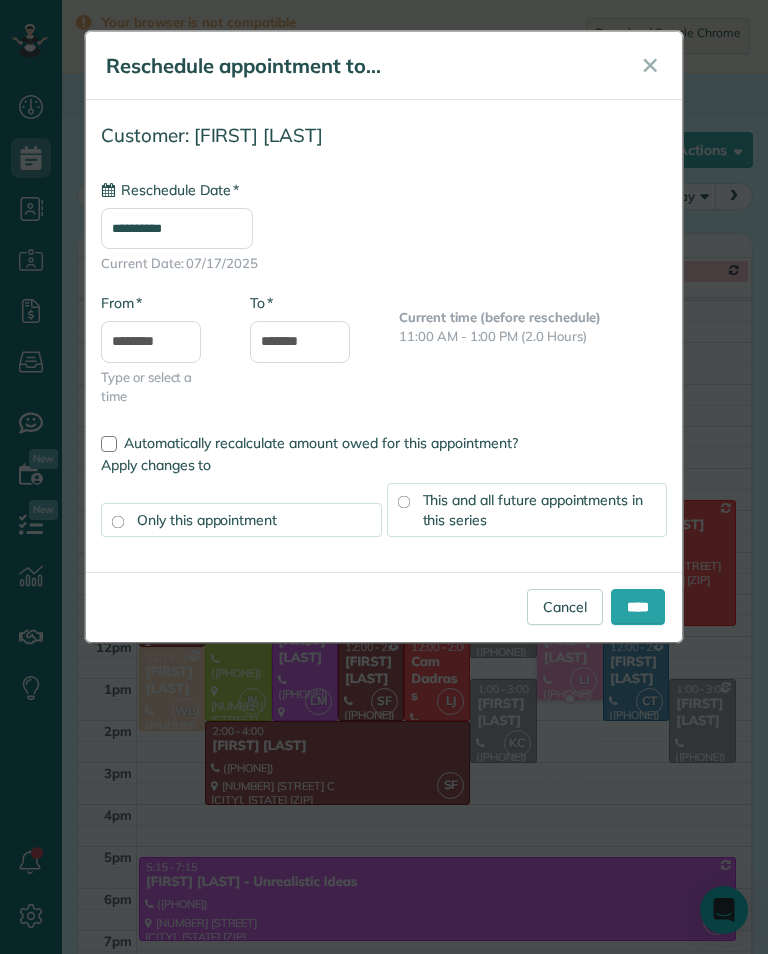 click on "**********" at bounding box center (177, 228) 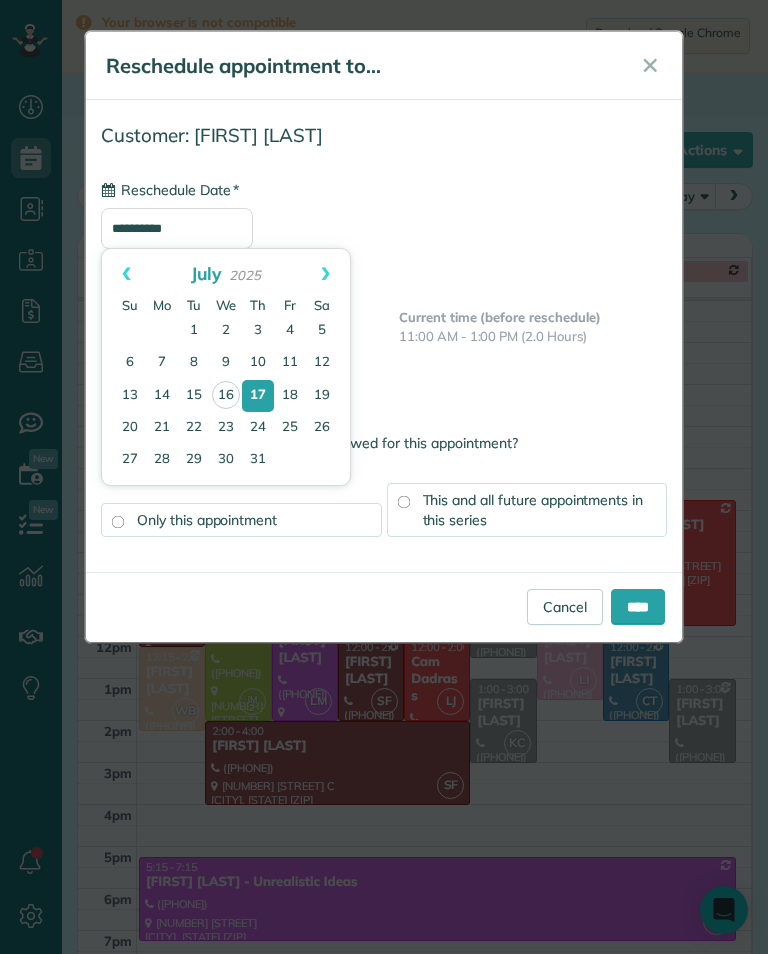 click on "14" at bounding box center (162, 396) 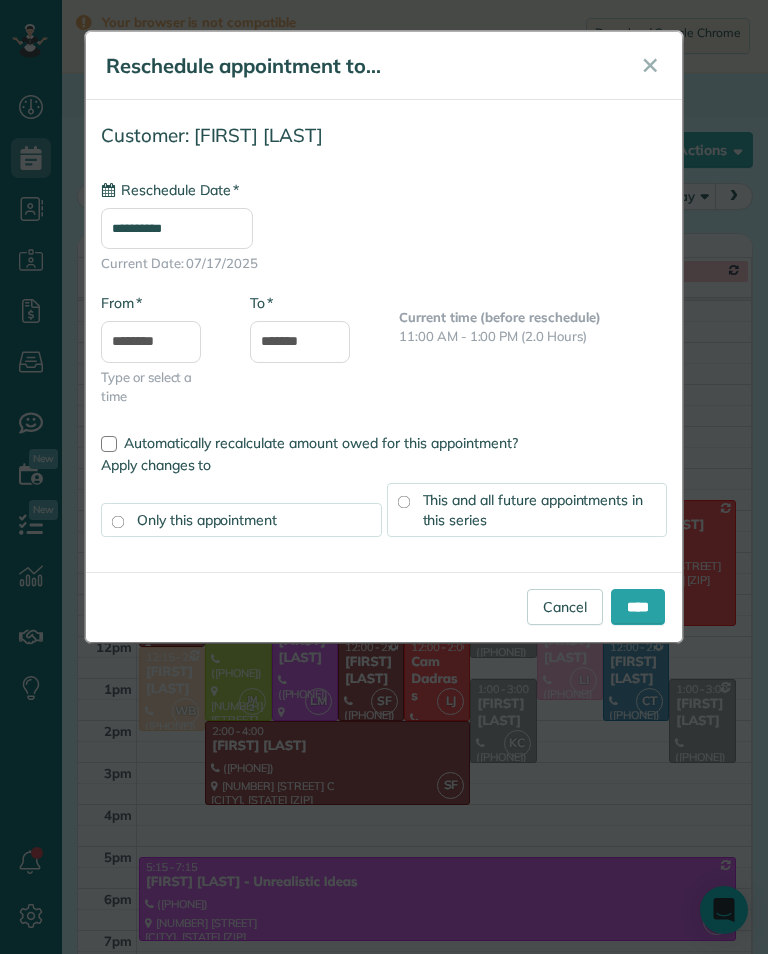click on "**********" at bounding box center (177, 228) 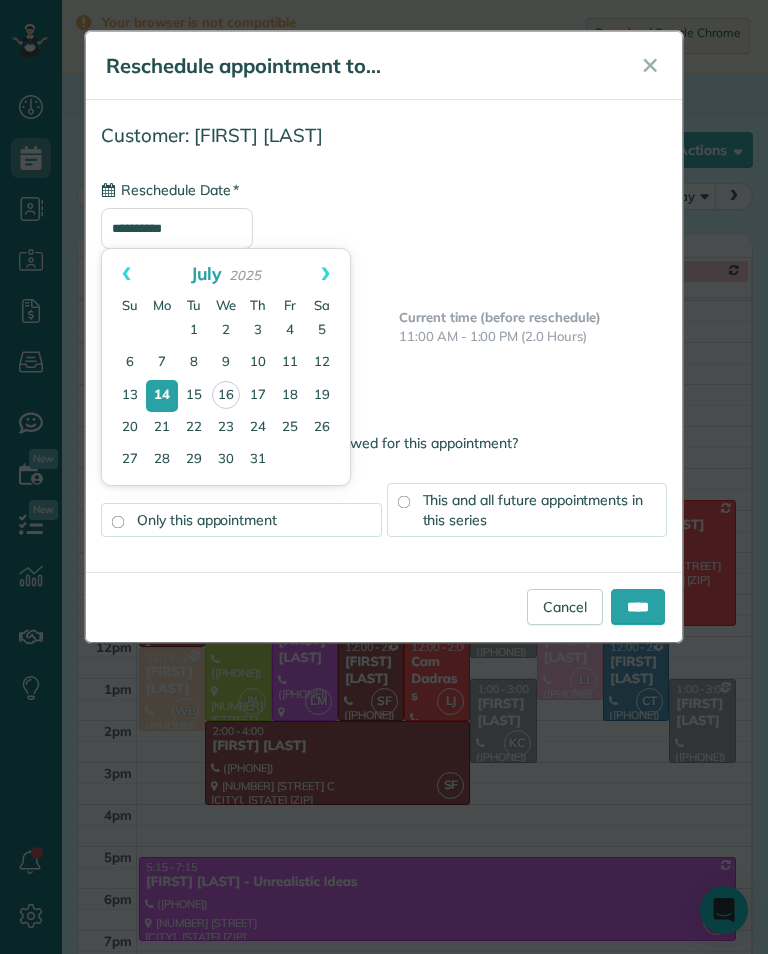 click on "21" at bounding box center (162, 428) 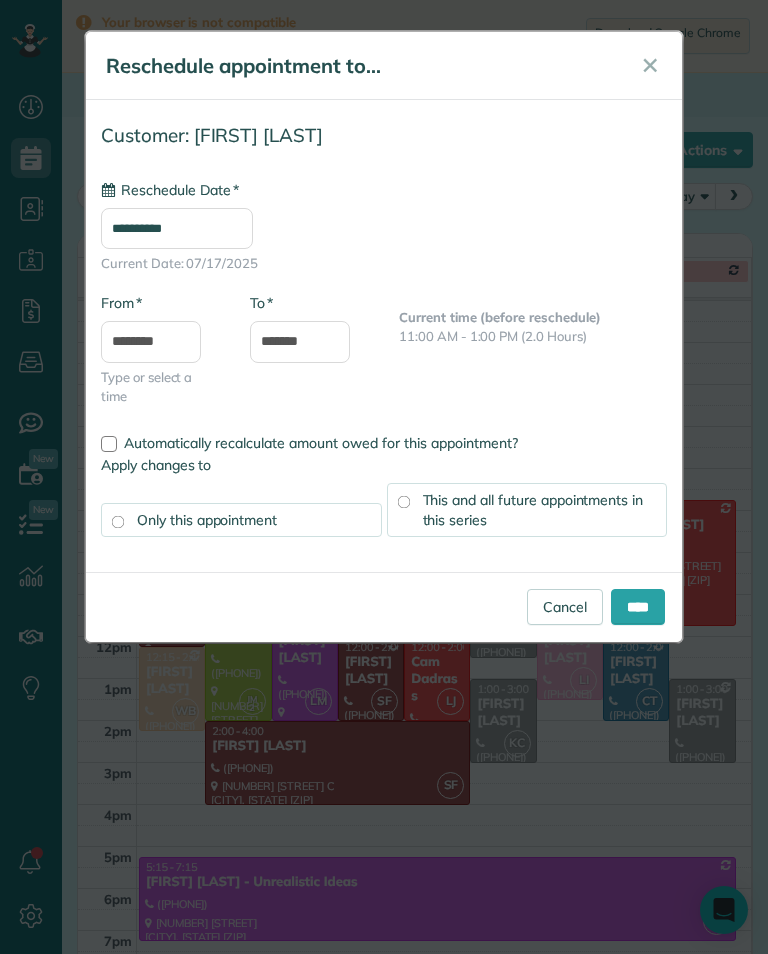 click on "This and all future appointments in this series" at bounding box center (533, 510) 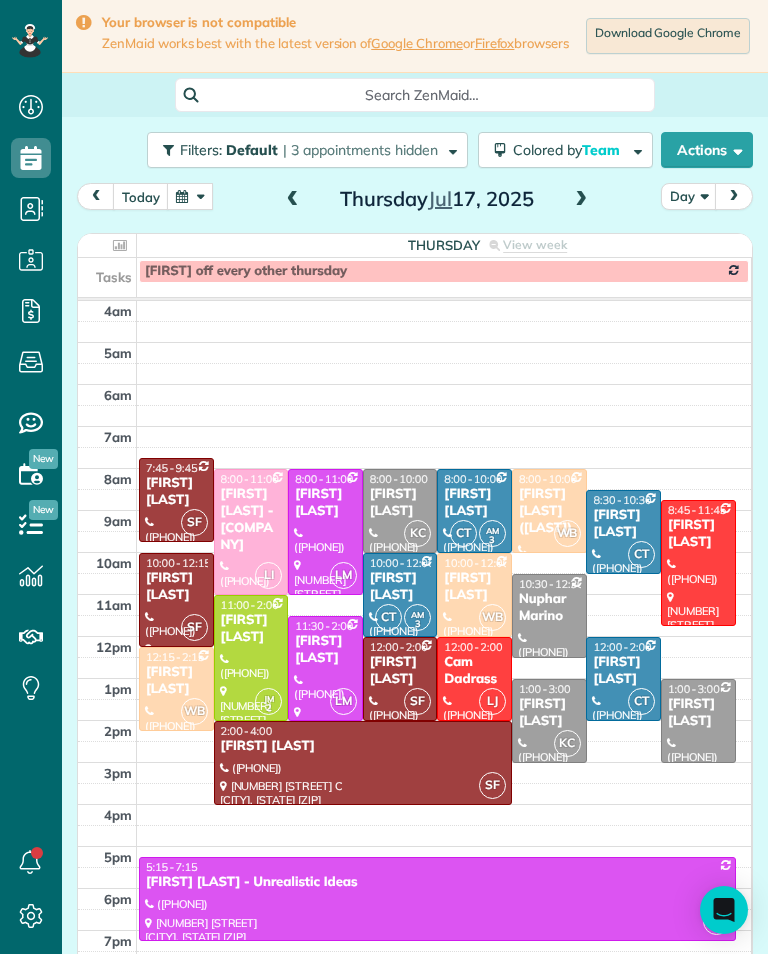 scroll, scrollTop: 985, scrollLeft: 62, axis: both 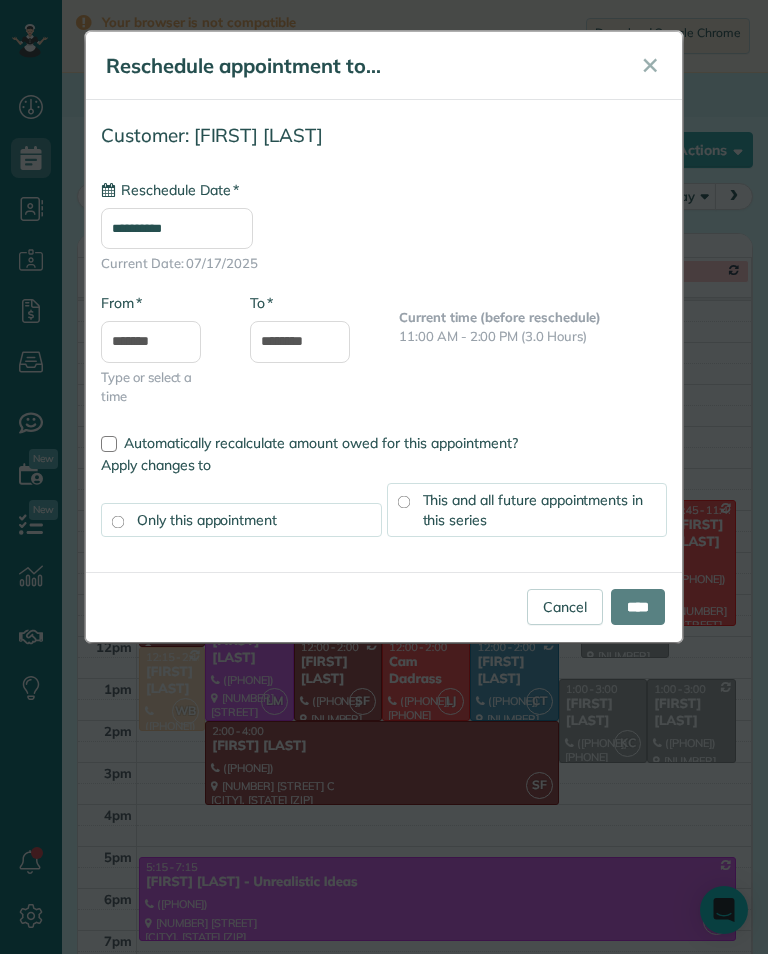 type on "**********" 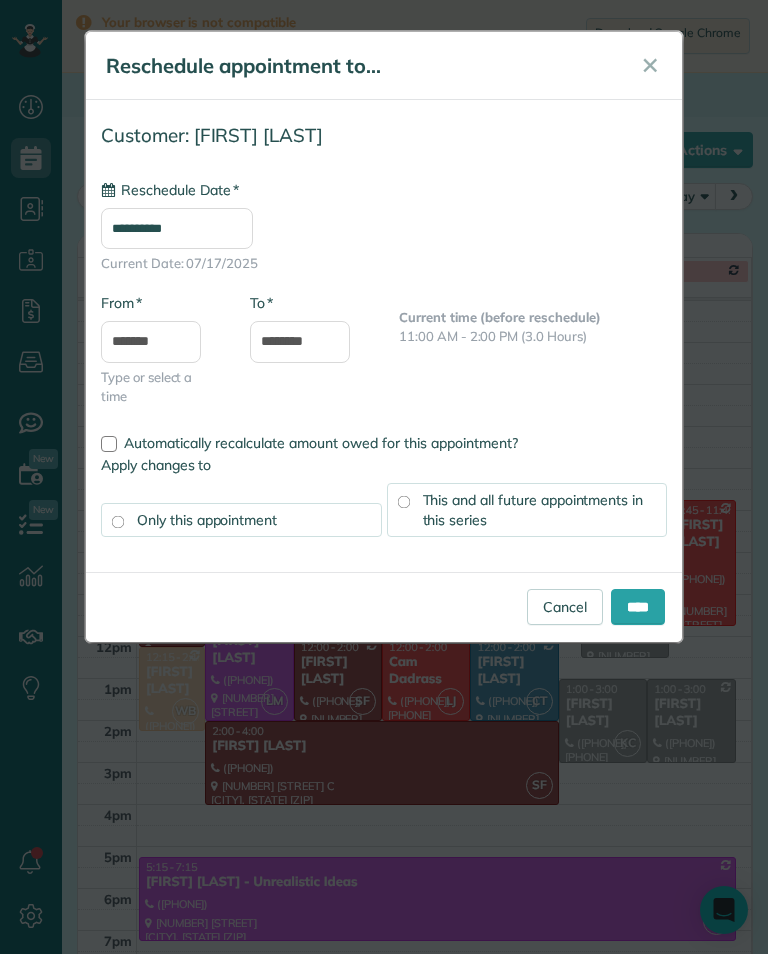 click on "****" at bounding box center [638, 607] 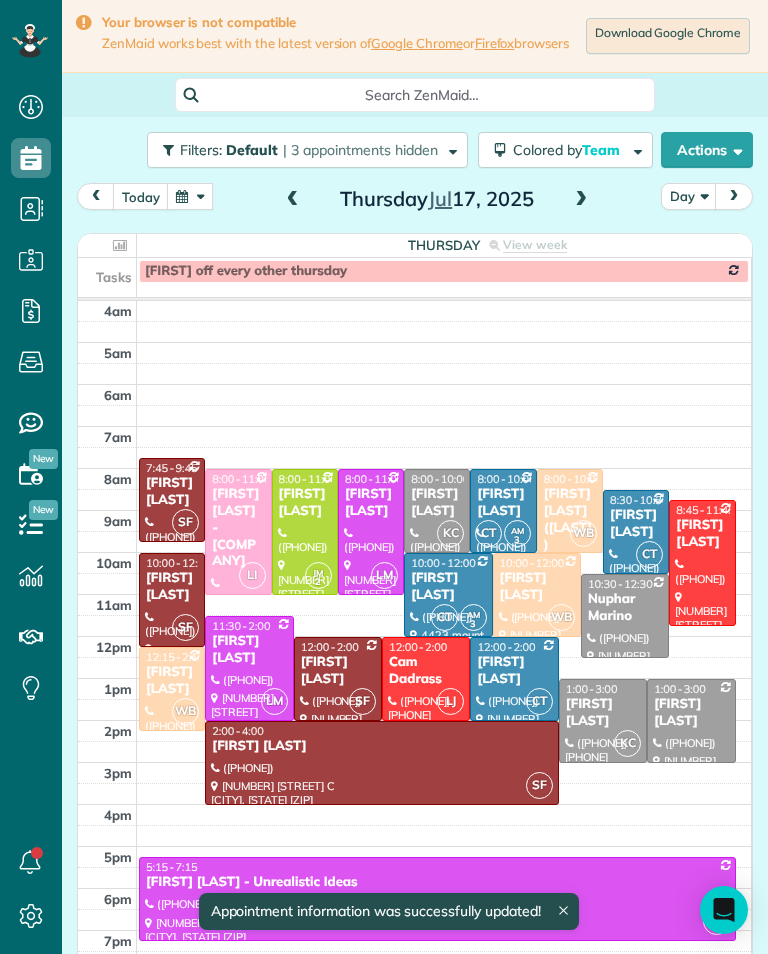 click at bounding box center (581, 200) 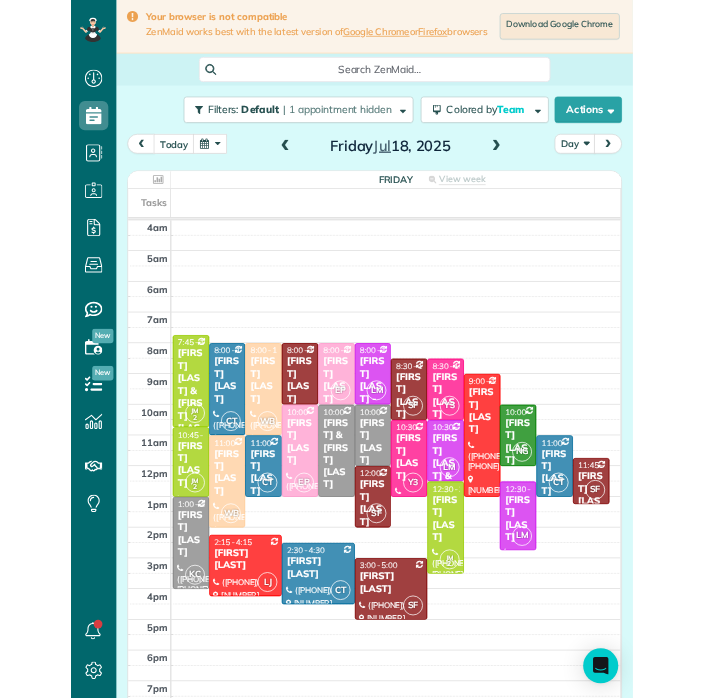 scroll, scrollTop: 985, scrollLeft: 62, axis: both 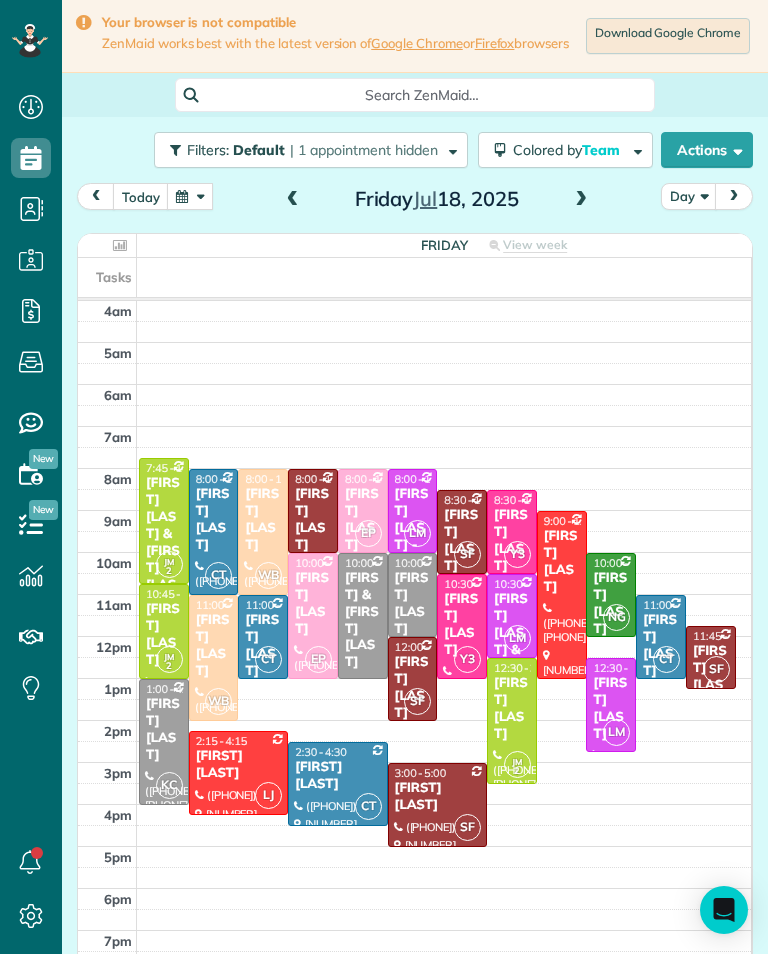 click at bounding box center (190, 196) 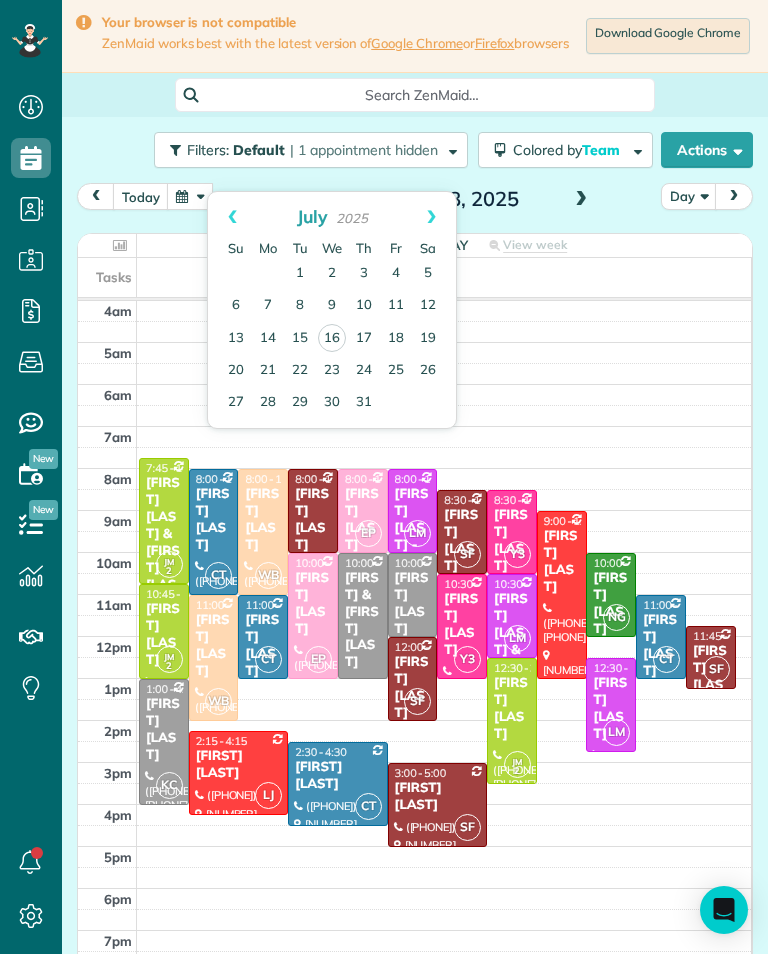 click on "21" at bounding box center (268, 371) 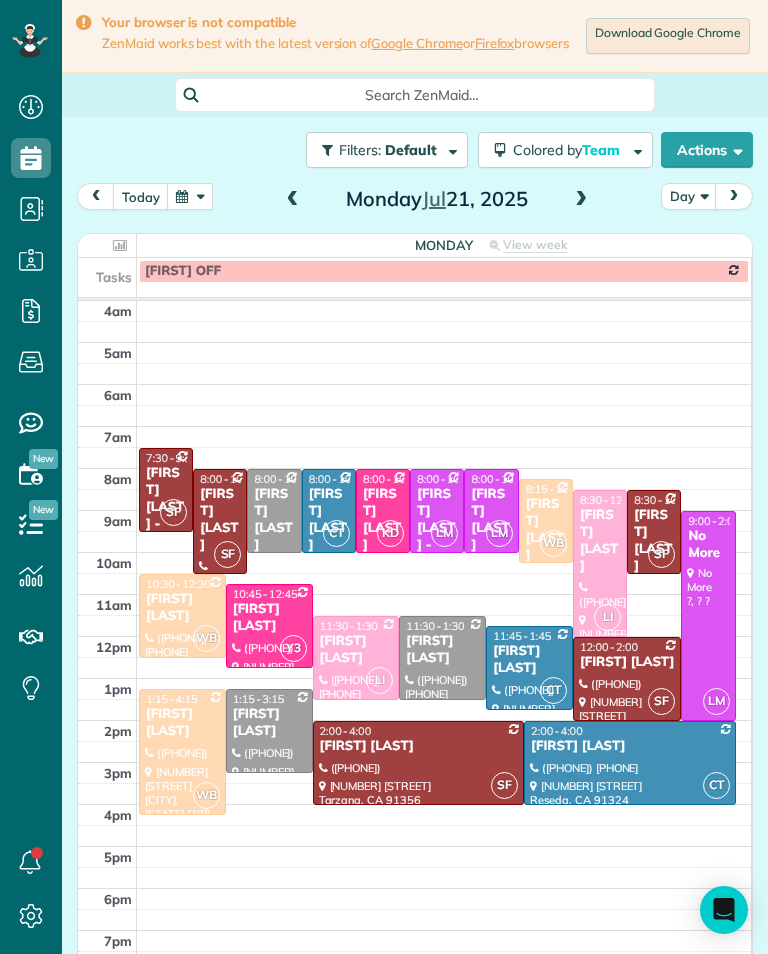 click at bounding box center [190, 196] 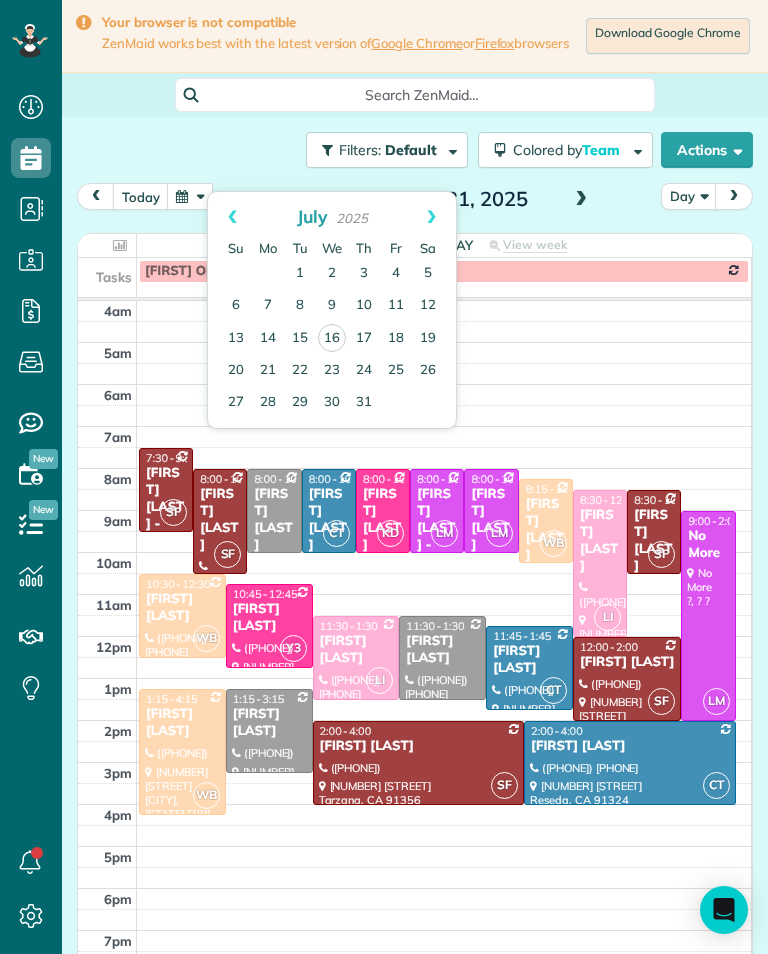 click on "17" at bounding box center (364, 339) 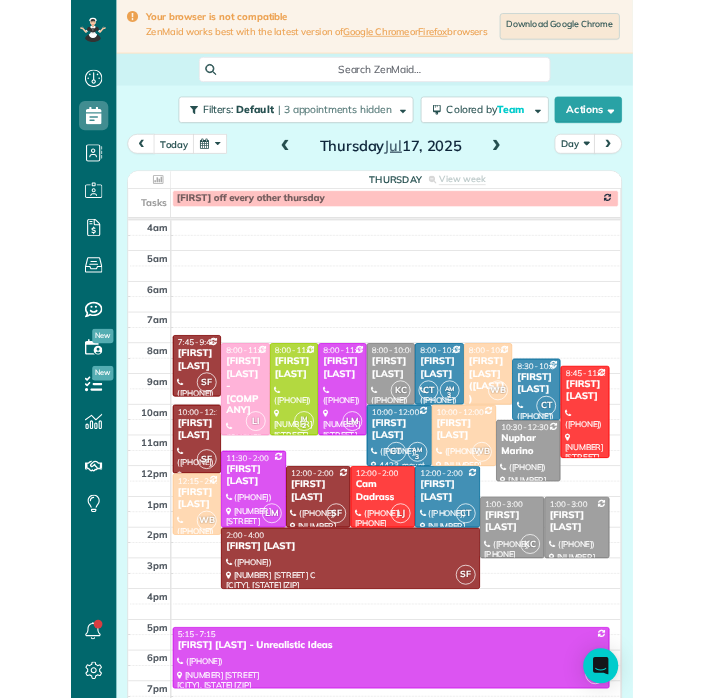 scroll, scrollTop: 985, scrollLeft: 62, axis: both 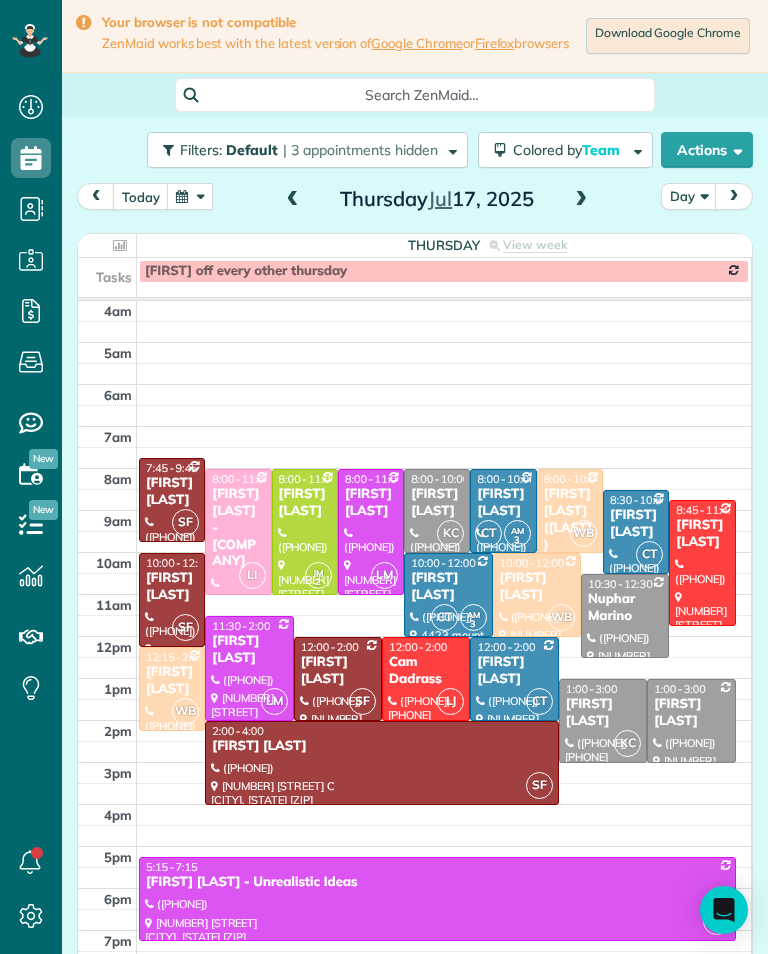 click at bounding box center [190, 196] 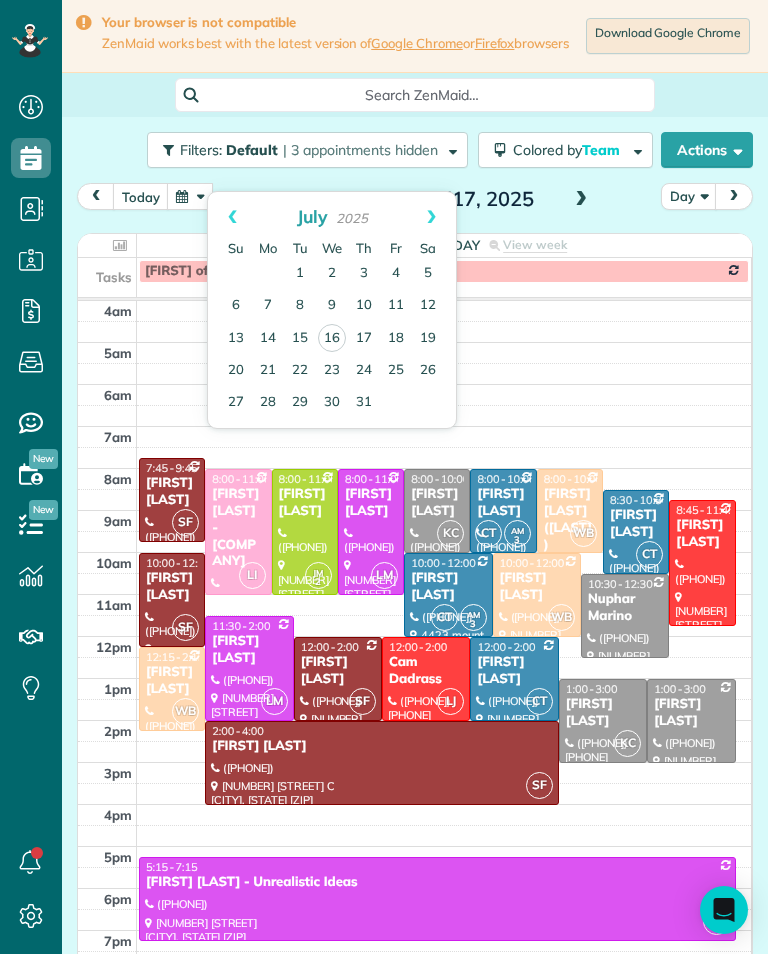 click on "21" at bounding box center [268, 371] 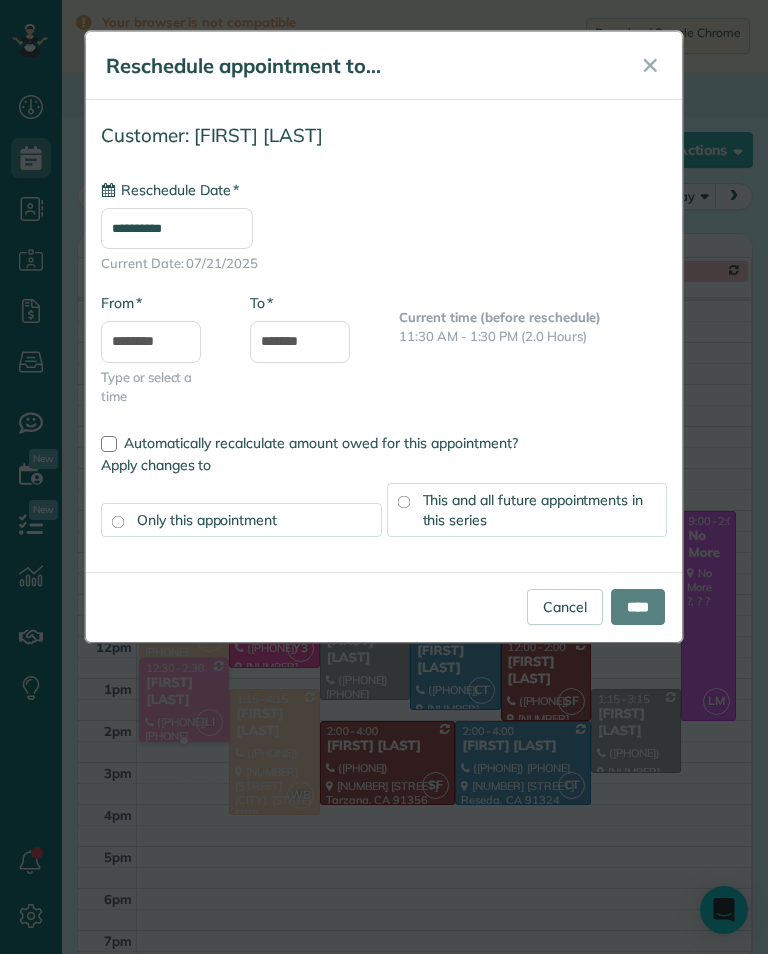 type on "**********" 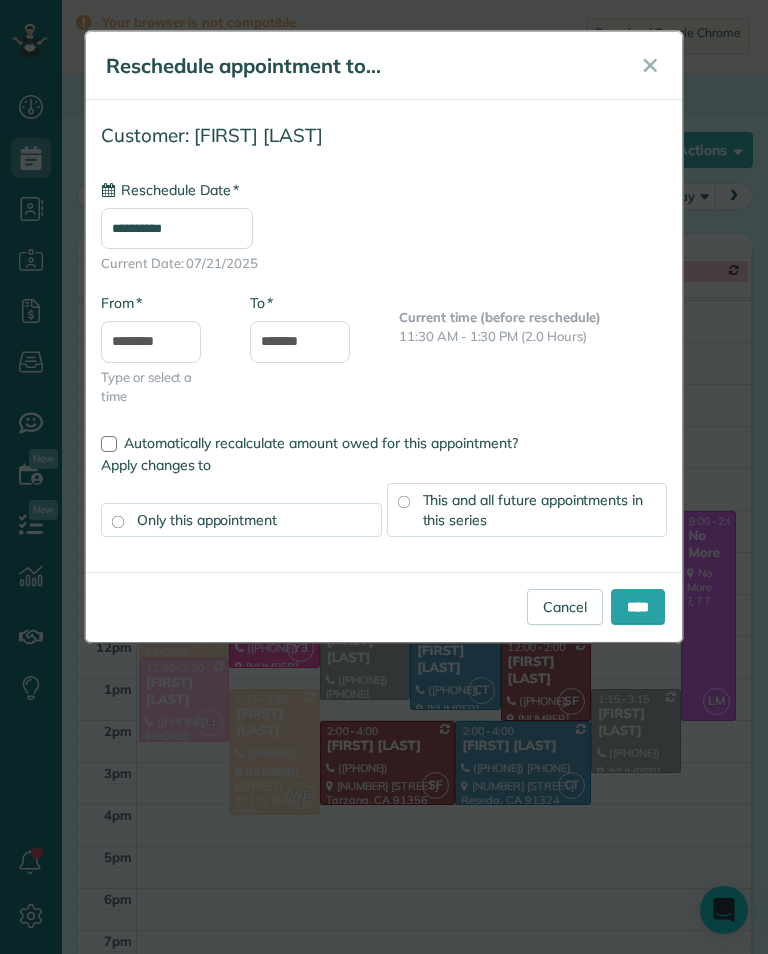 click on "****" at bounding box center (638, 607) 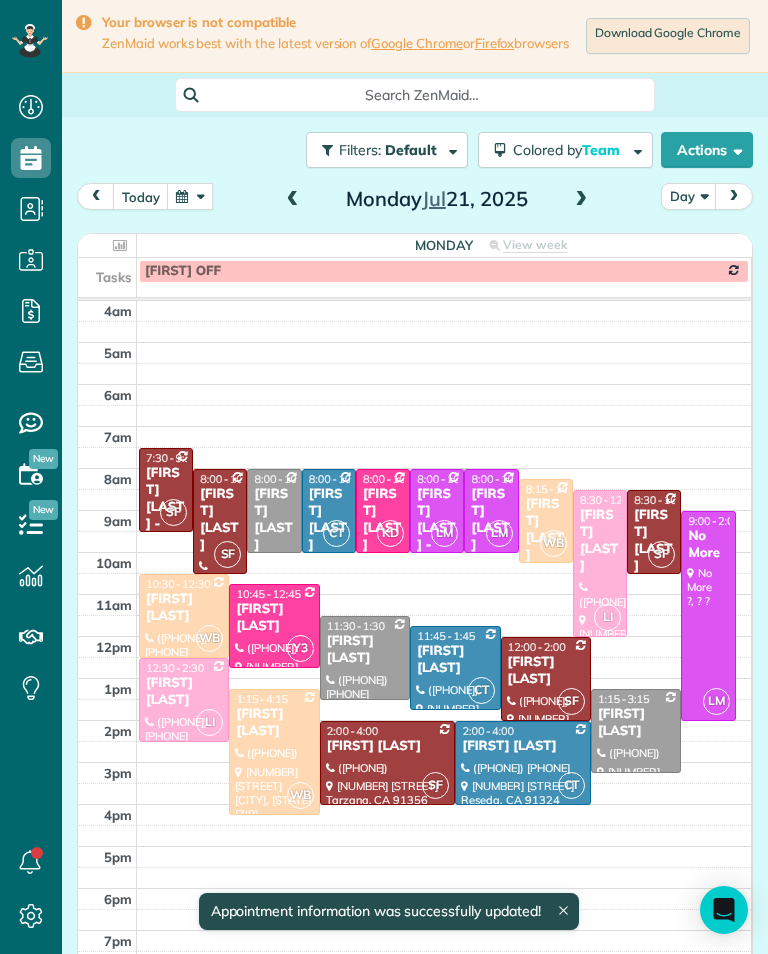 click at bounding box center (190, 196) 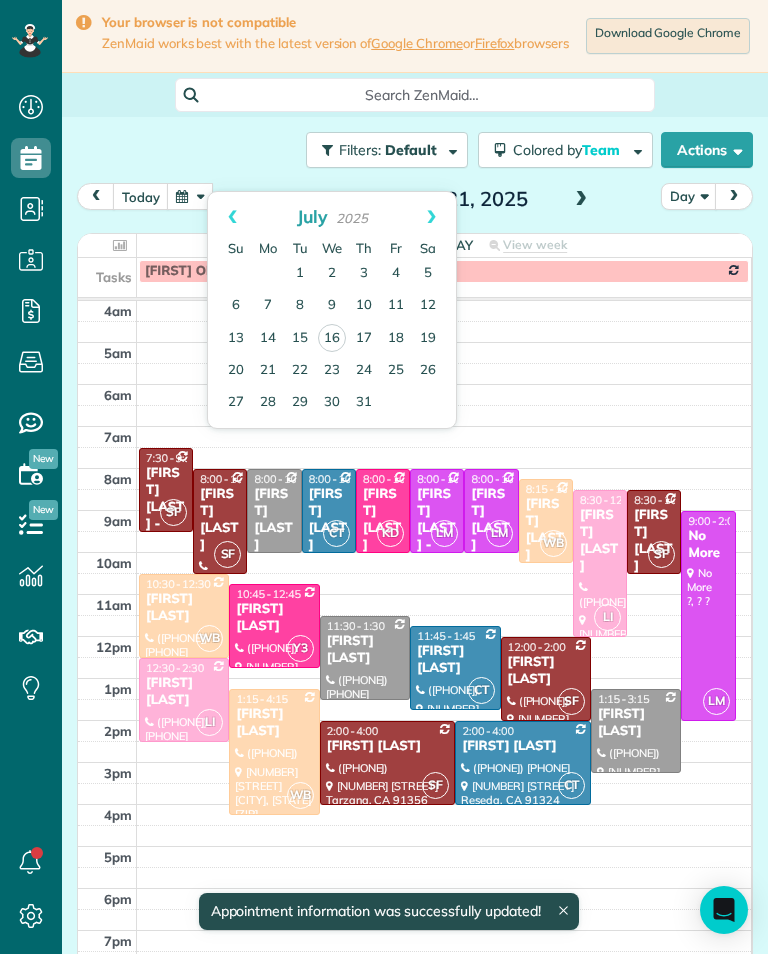 click on "17" at bounding box center (364, 339) 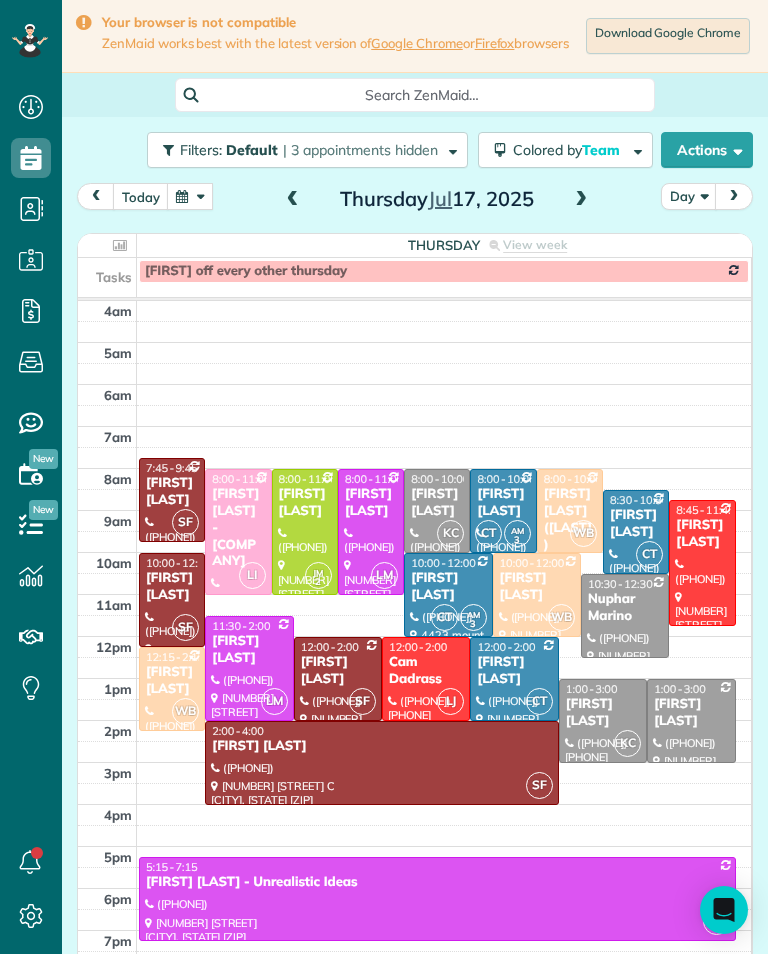 scroll, scrollTop: 985, scrollLeft: 62, axis: both 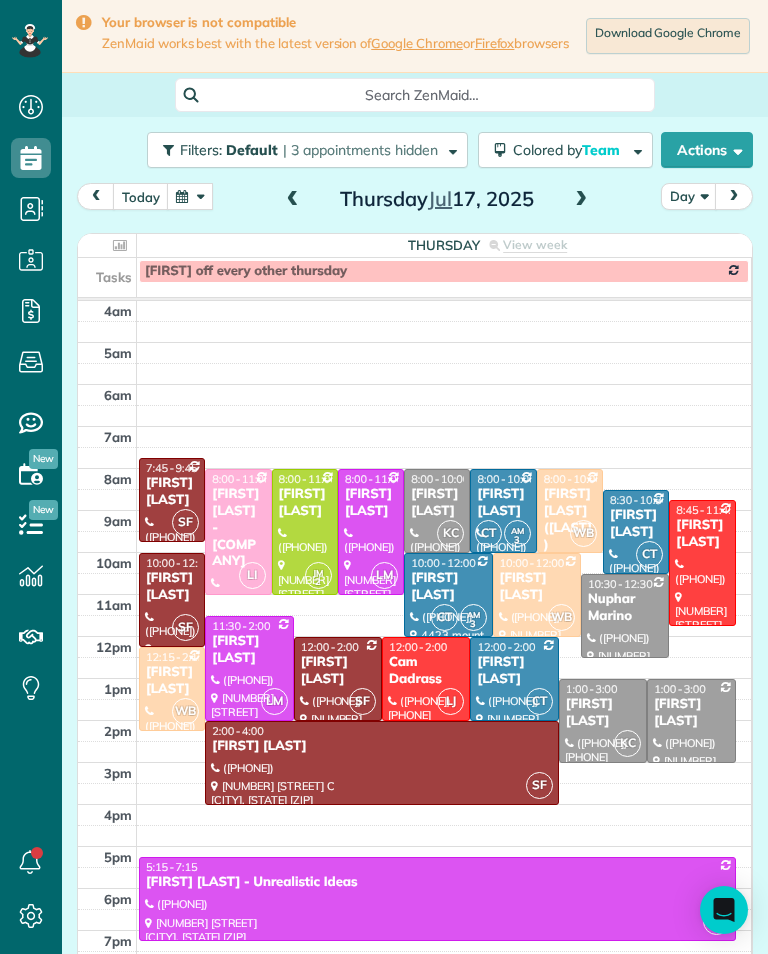 click at bounding box center [293, 200] 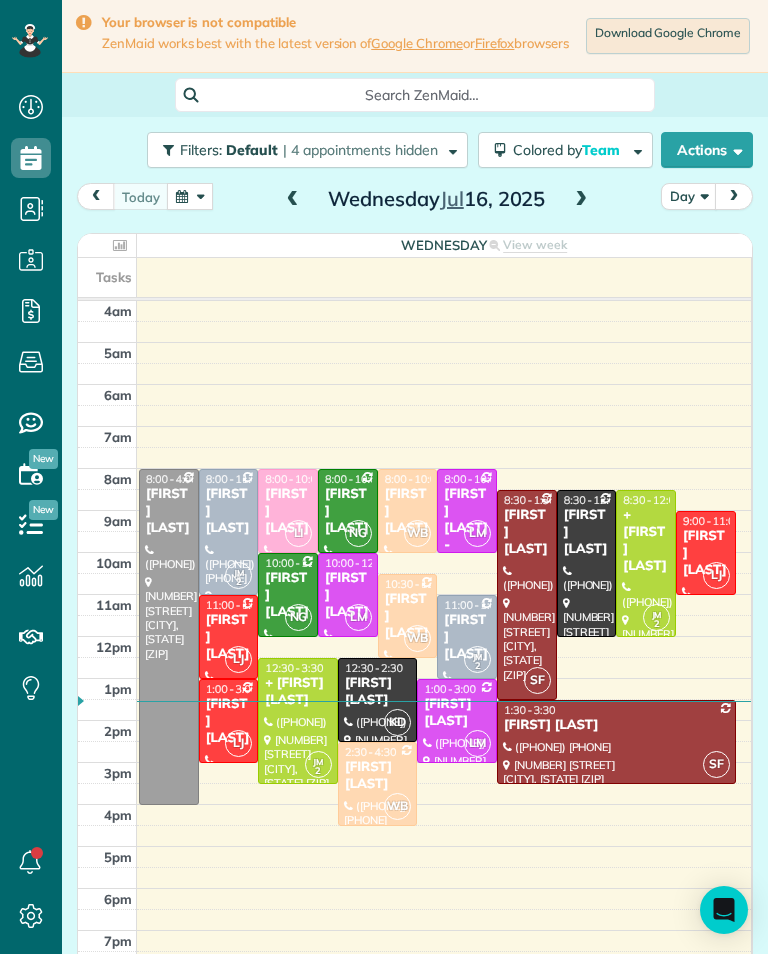 click on "[FIRST] [LAST]" at bounding box center [457, 713] 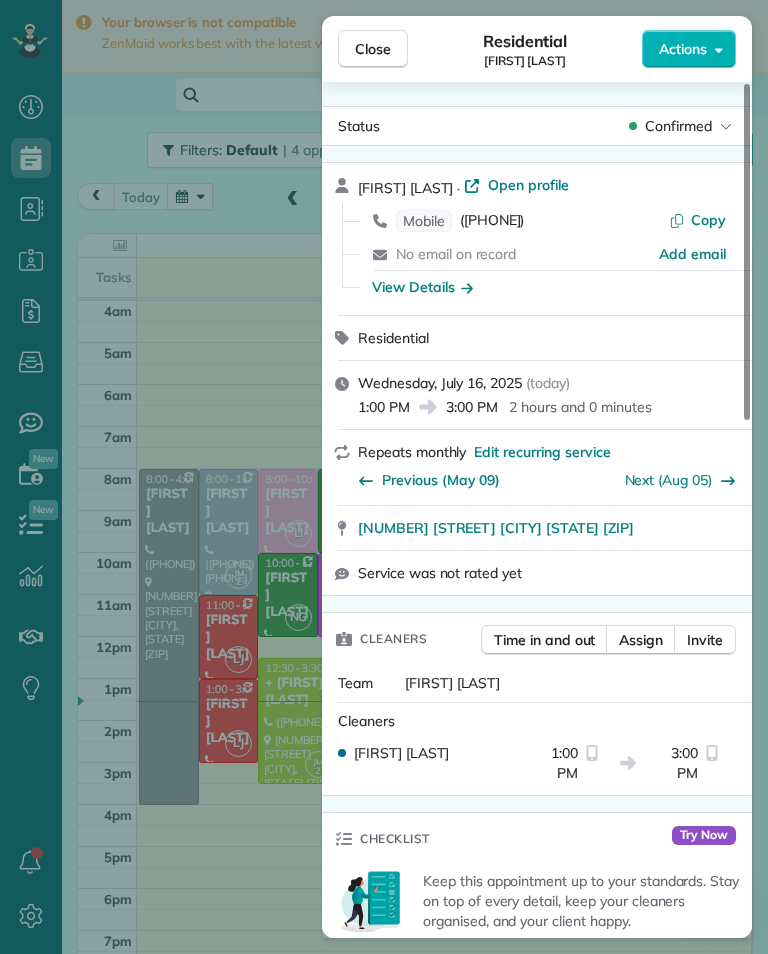 click on "View Details" at bounding box center [422, 287] 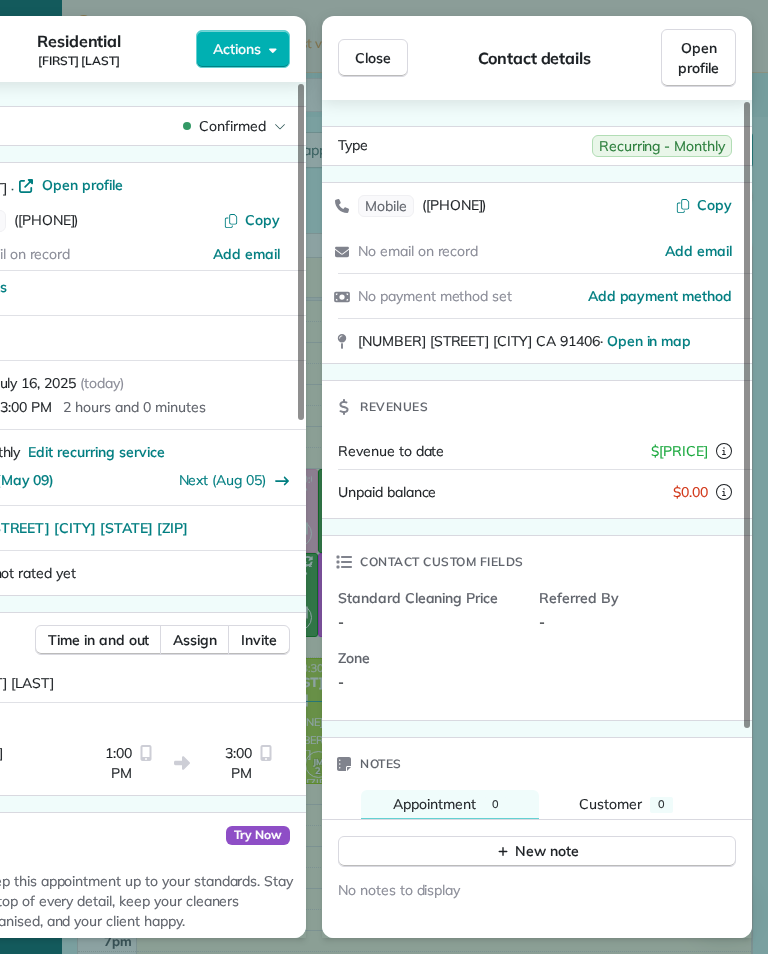 click on "Close" at bounding box center (373, 58) 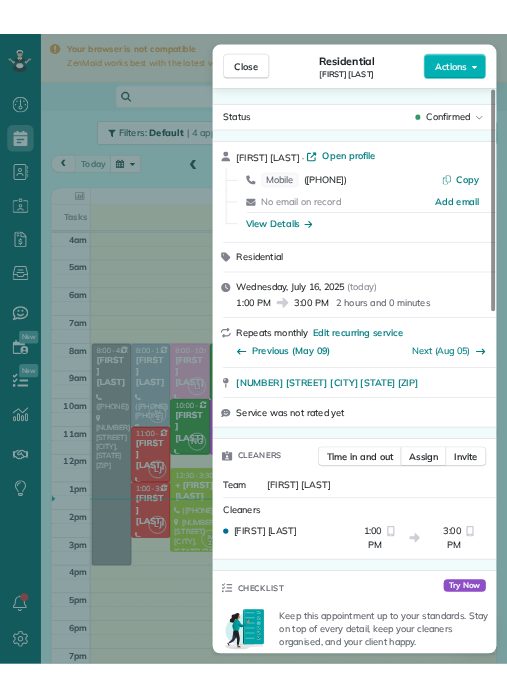 scroll, scrollTop: 985, scrollLeft: 62, axis: both 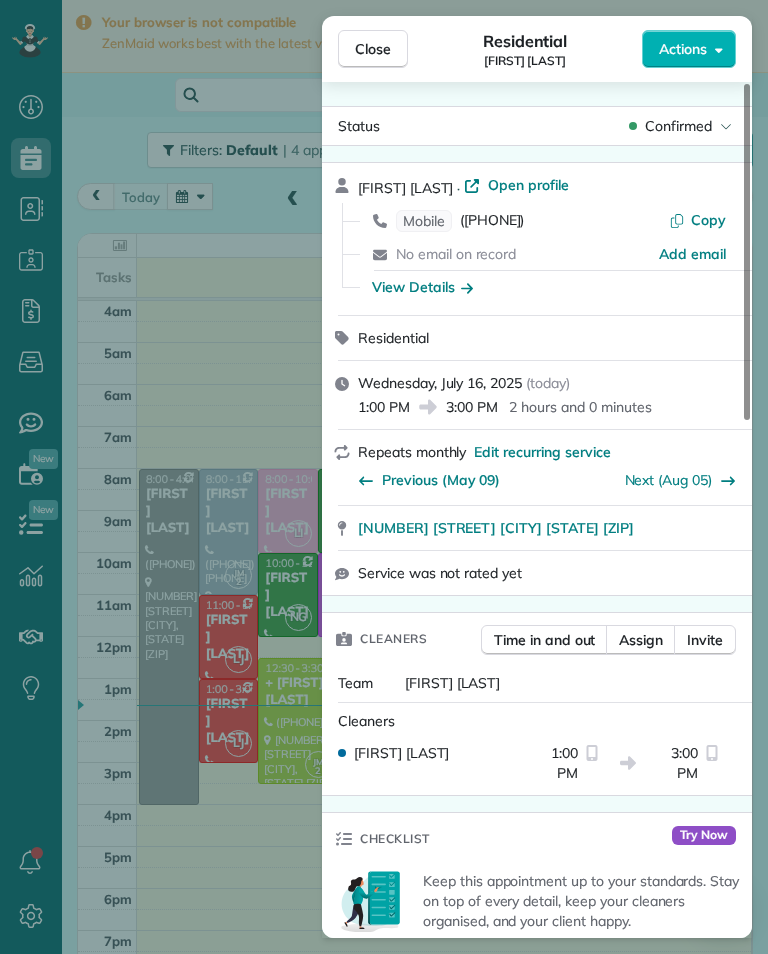 click on "Close Residential [FIRST] [LAST] Actions Status Confirmed [FIRST] [LAST] · Open profile Mobile ([PHONE]) Copy No email on record Add email View Details Residential Wednesday, July 16, 2025 ( today ) 1:00 PM 3:00 PM 2 hours and 0 minutes Repeats monthly Edit recurring service Previous (May 09) Next (Aug 05) [NUMBER] [STREET] [CITY] [STATE] [ZIP] Service was not rated yet Cleaners Time in and out Assign Invite Team [FIRST] [LAST] Cleaners [FIRST] [LAST]   [TIME] [TIME] Checklist Try Now Keep this appointment up to your standards. Stay on top of every detail, keep your cleaners organised, and your client happy. Assign a checklist Watch a 5 min demo Billing Billing actions Price $0.00 Overcharge $0.00 Discount $0.00 Coupon discount - Primary tax - Secondary tax - Total appointment price $0.00 Tips collected New feature! $0.00 Mark as paid Total including tip $0.00 Get paid online in no-time! Send an invoice and reward your cleaners with tips Charge customer credit card Appointment custom fields Key # - Work items" at bounding box center [384, 477] 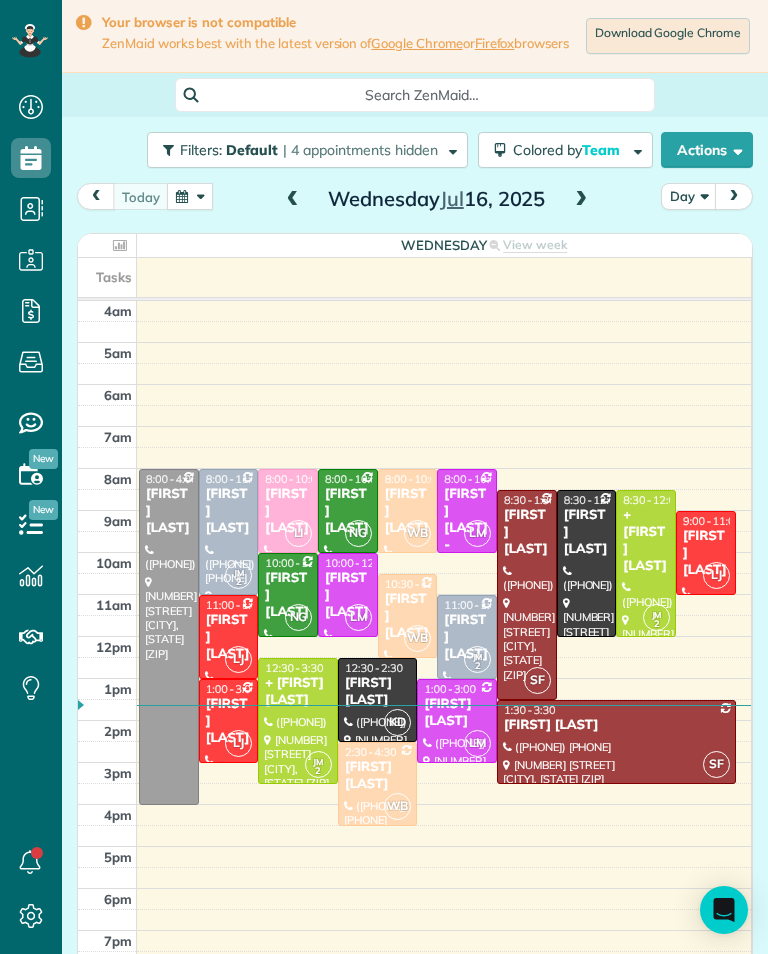 click at bounding box center [581, 200] 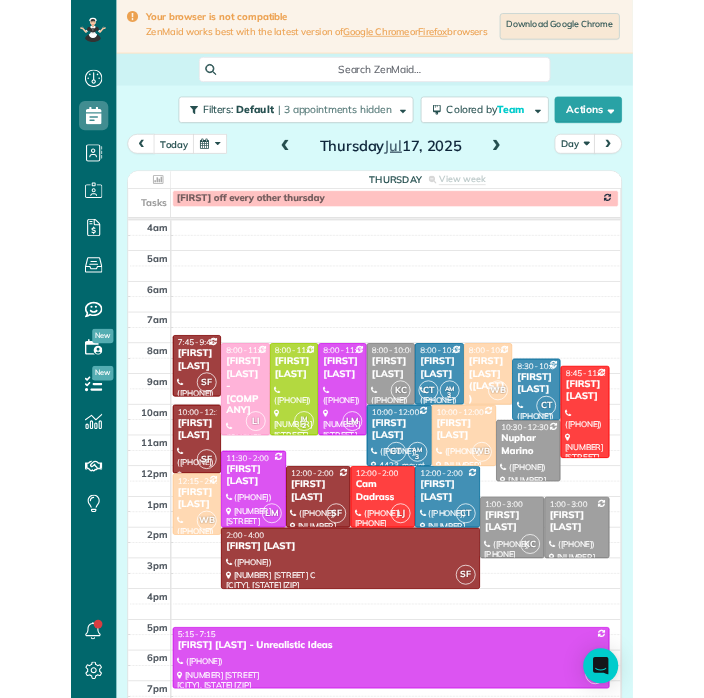 scroll, scrollTop: 985, scrollLeft: 62, axis: both 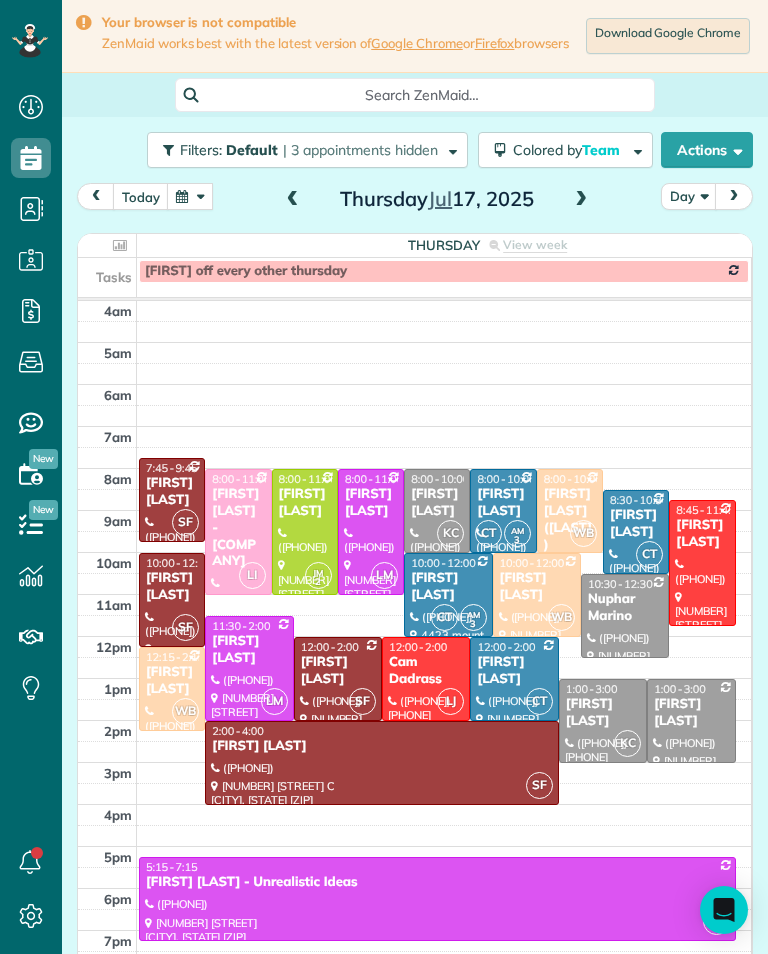 click on "4am 5am 6am 7am 8am 9am 10am 11am 12pm 1pm 2pm 3pm 4pm 5pm 6pm 7pm 8pm SF 7:45 - 9:45 [FIRST] [LAST] ([PHONE]) [NUMBER] [STREET] [CITY], [STATE] [ZIP] LI 8:00 - 11:00 [FIRST] [LAST] - America Professional Ambulance (apa) ([PHONE]) [NUMBER] [STREET] [CITY], [STATE] [ZIP] JM 2 8:00 - 11:00 [FIRST] [LAST] ([PHONE]) [NUMBER] [STREET] [CITY], [STATE] ? LM 8:00 - 11:00 [FIRST] [LAST] ([PHONE]) [NUMBER] [STREET] [CITY], [STATE] [ZIP] KC 8:00 - 10:00 [FIRST] [LAST] ([PHONE]) [NUMBER] [STREET] # [NUMBER] [CITY], [STATE] [ZIP] CT AM 3 8:00 - 10:00 [FIRST] [LAST] ([PHONE]) [NUMBER] [STREET] [CITY], [STATE] [ZIP] WB 8:00 - 10:00 [FIRST] [LAST] ([PHONE]) [NUMBER] [STREET] [CITY], [STATE] [ZIP] CT 8:30 - 10:30 [FIRST] [LAST] ([PHONE]) [NUMBER] [STREET] [CITY], [STATE] [ZIP] 8:45 - 11:45 [FIRST] [LAST] ([PHONE]) [NUMBER] [STREET] [CITY], [STATE] [ZIP] SF 10:00 - 12:15 [FIRST] [LAST] ([PHONE]) [NUMBER] [STREET] ?, [STATE] [ZIP] CT AM 3 10:00 - 12:00 [FIRST] [LAST] ?, ? ?" at bounding box center [414, 691] 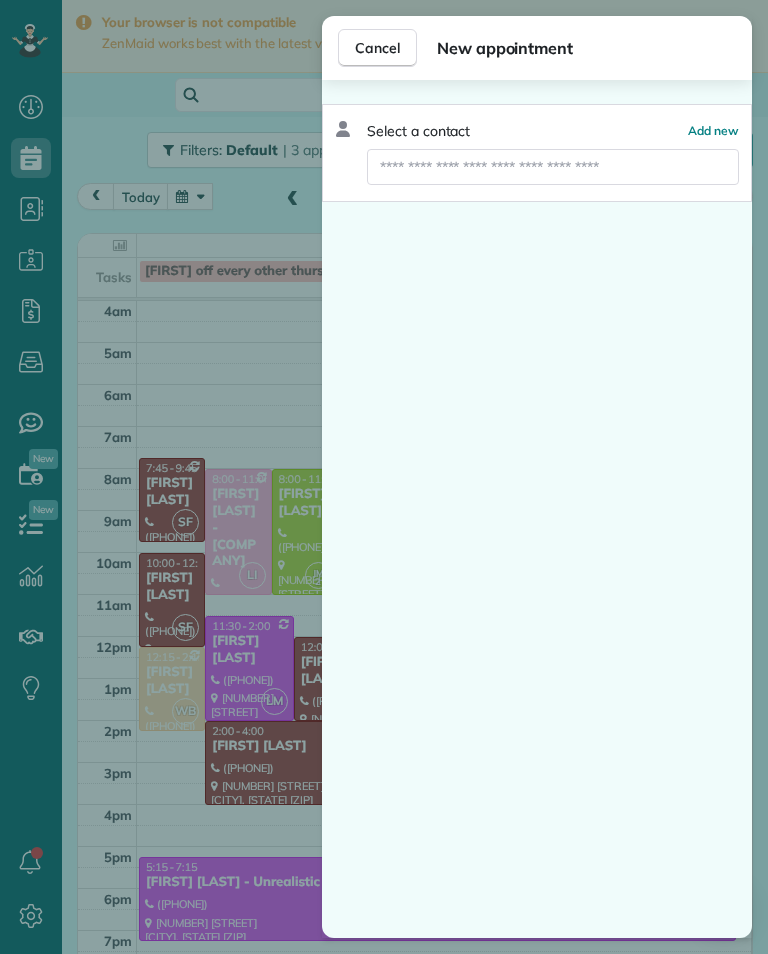 click on "Cancel New appointment Select a contact Add new" at bounding box center (384, 477) 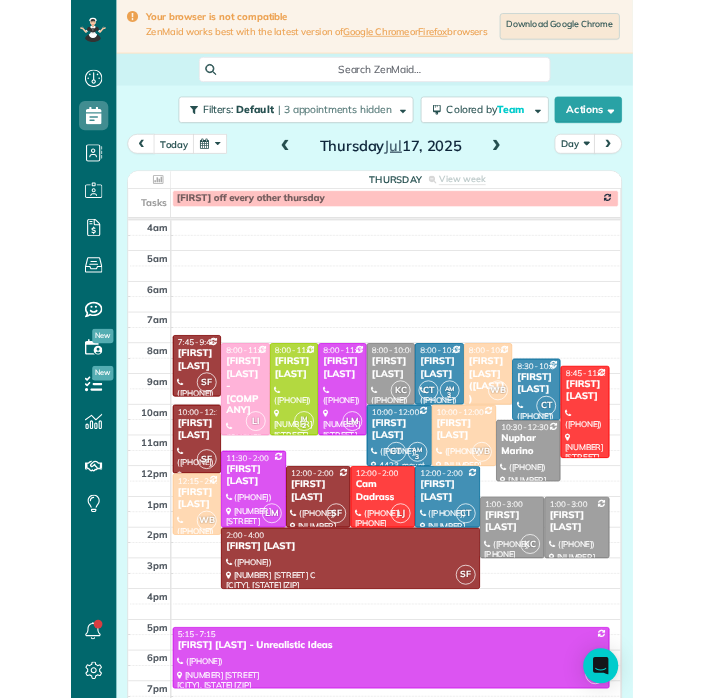 scroll, scrollTop: 985, scrollLeft: 62, axis: both 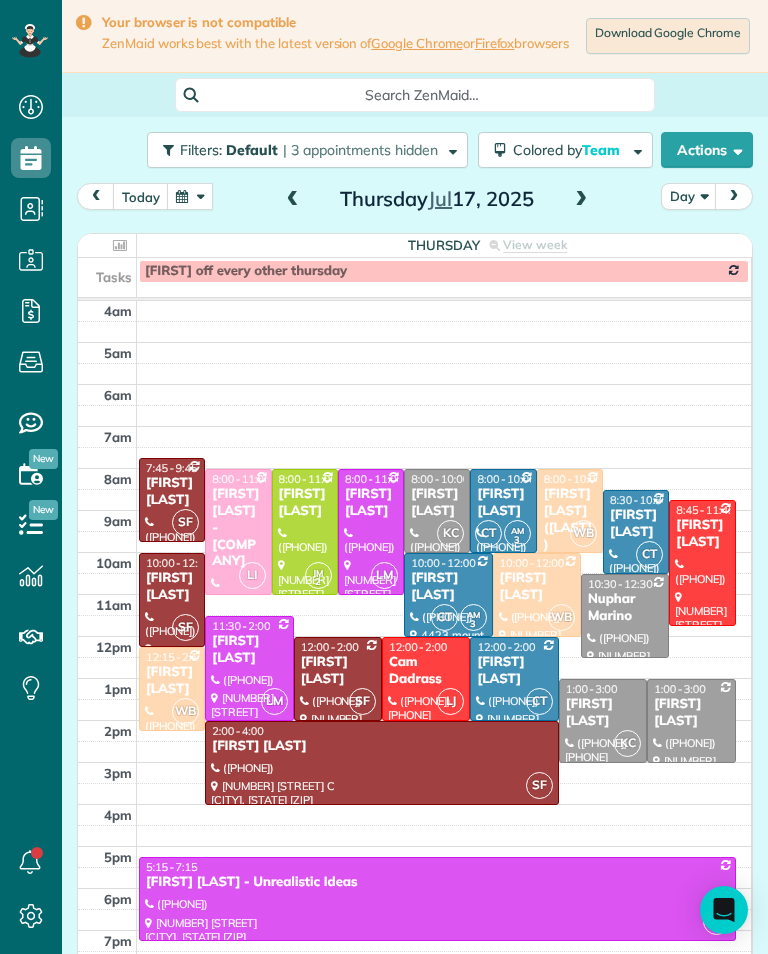 click at bounding box center (581, 200) 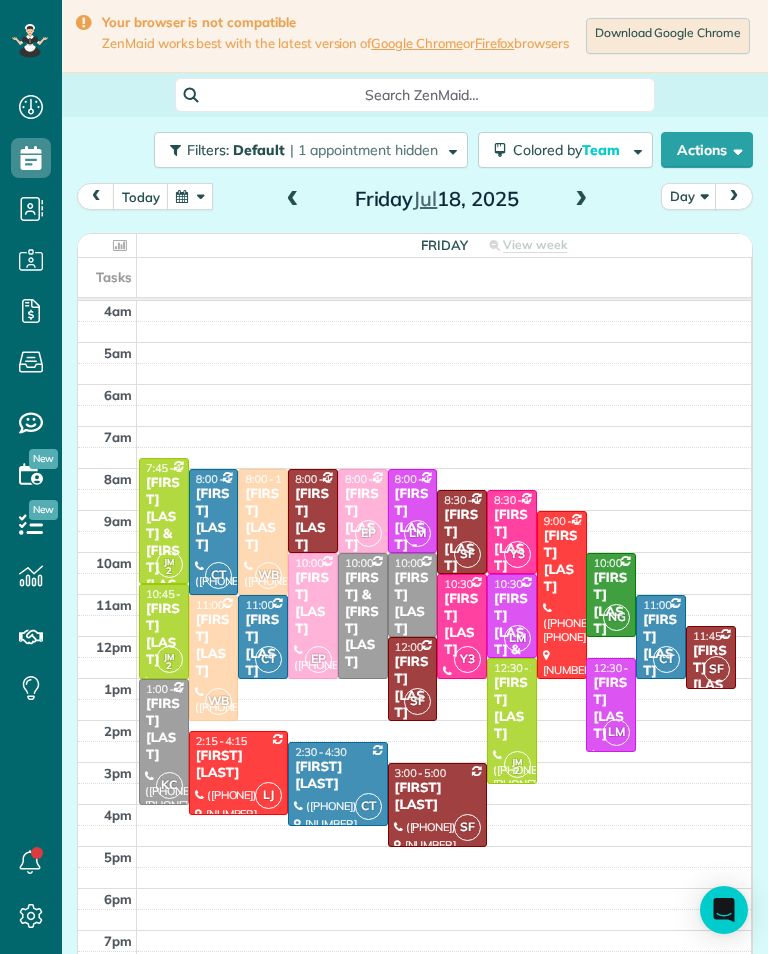 click at bounding box center [190, 196] 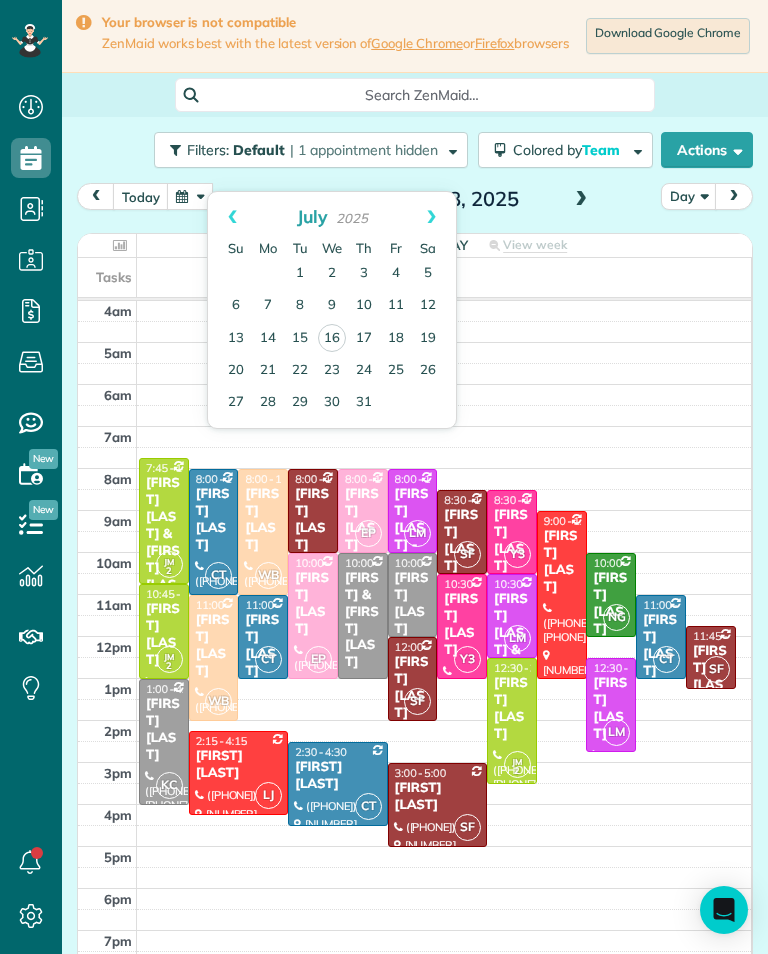 click on "22" at bounding box center (300, 371) 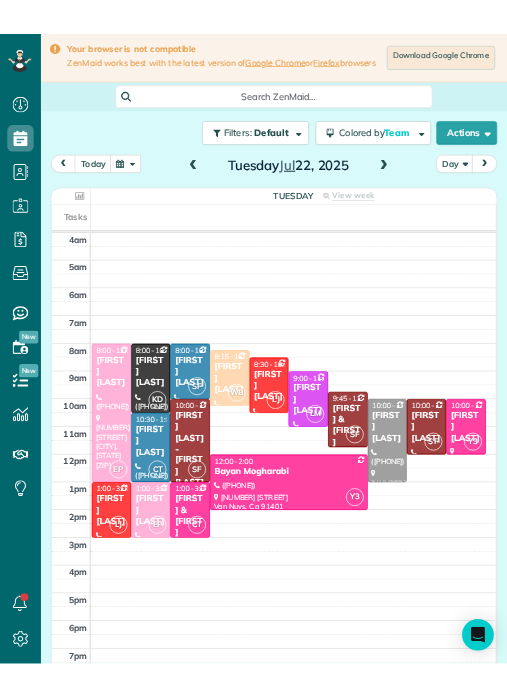 scroll, scrollTop: 985, scrollLeft: 62, axis: both 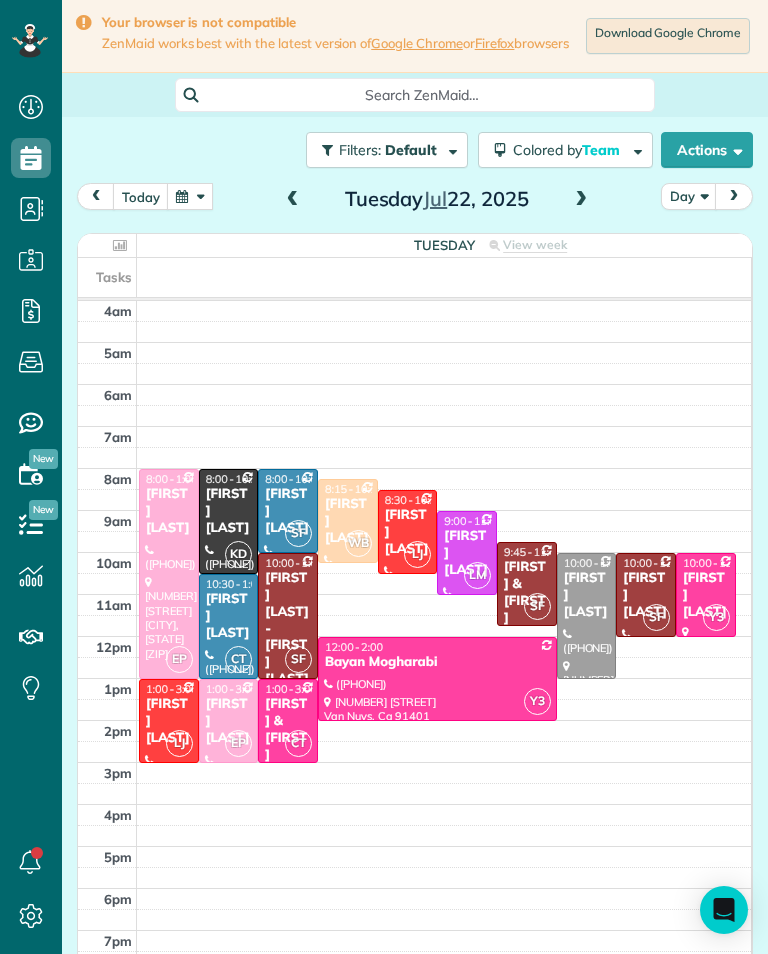 click at bounding box center (190, 196) 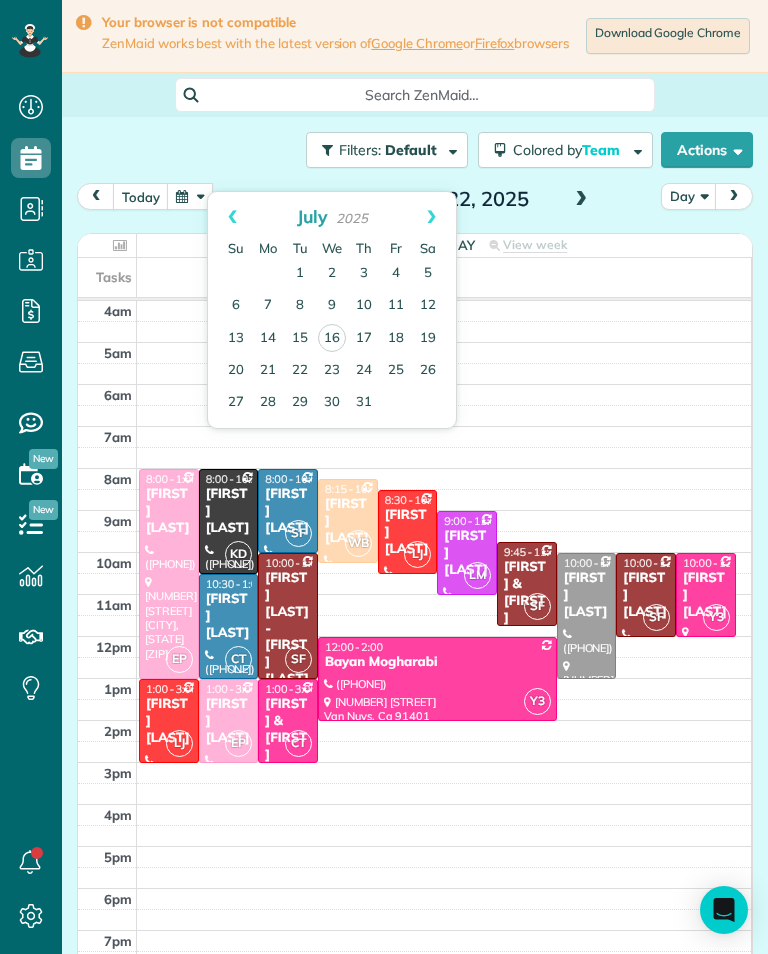 click on "17" at bounding box center (364, 339) 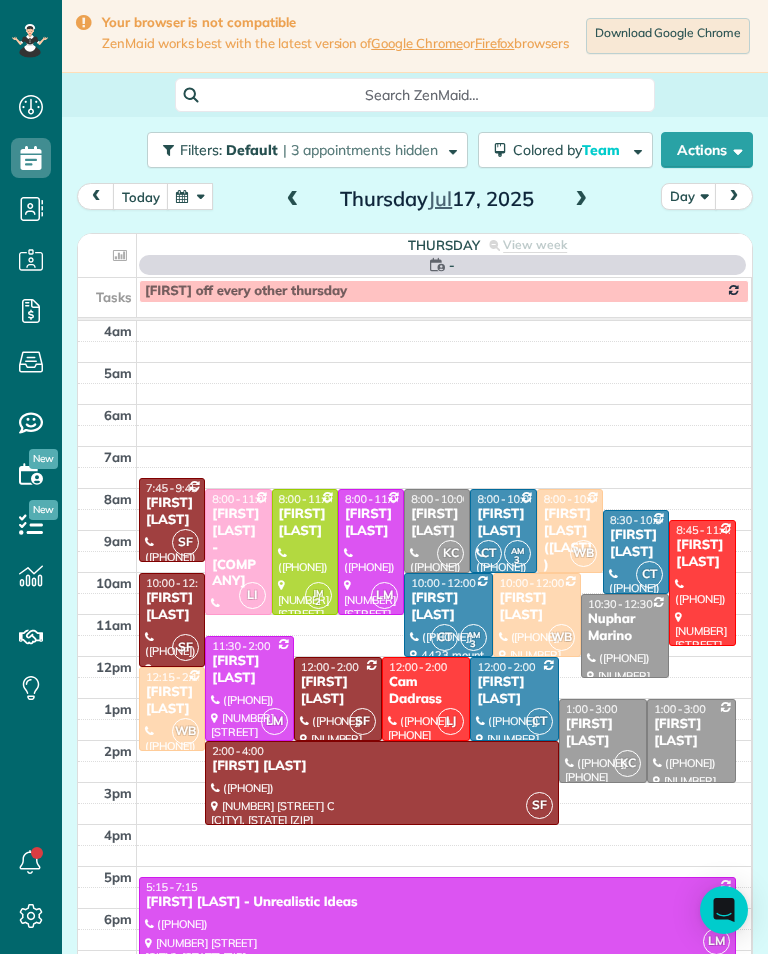 click at bounding box center [293, 200] 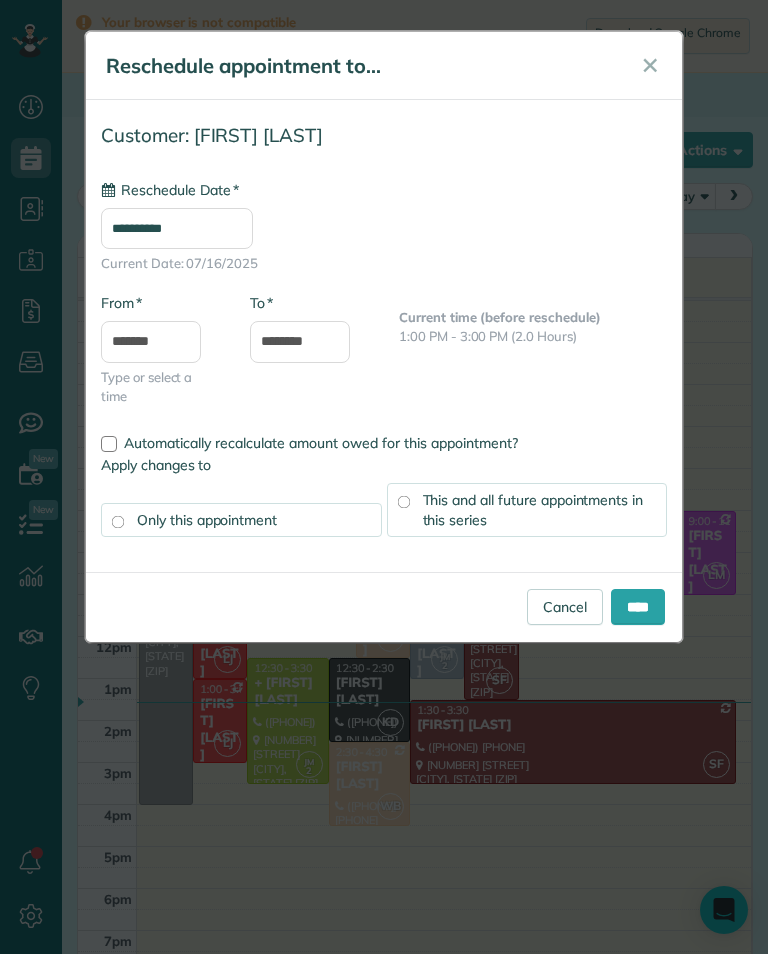 click on "**********" at bounding box center [177, 228] 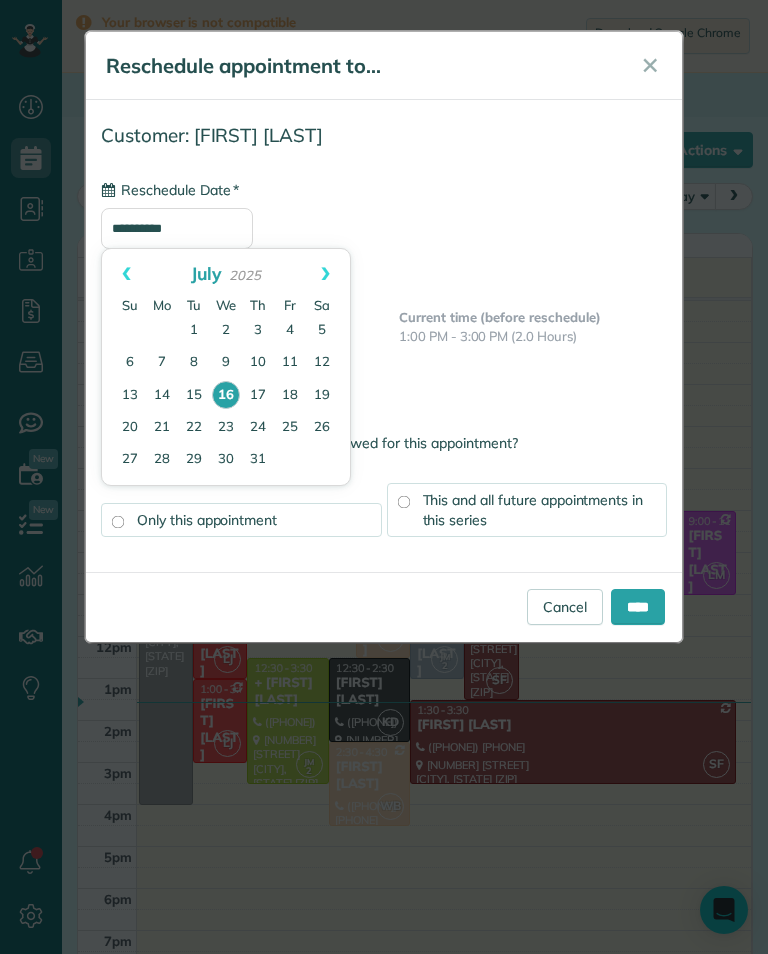 click on "17" at bounding box center (258, 396) 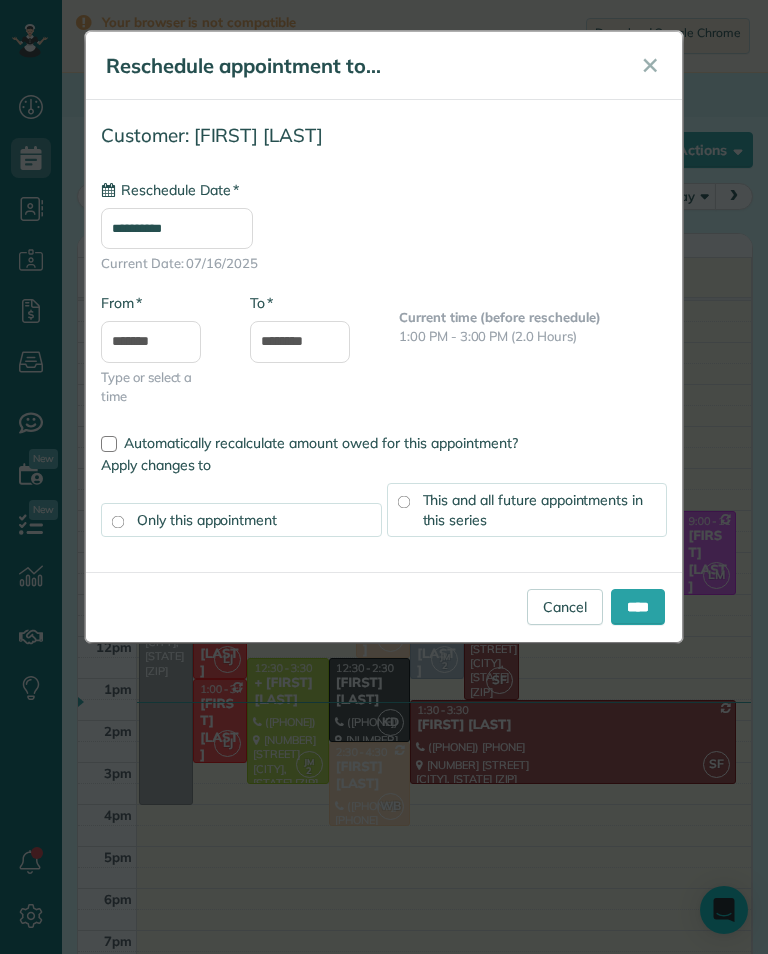 click on "**********" at bounding box center [177, 228] 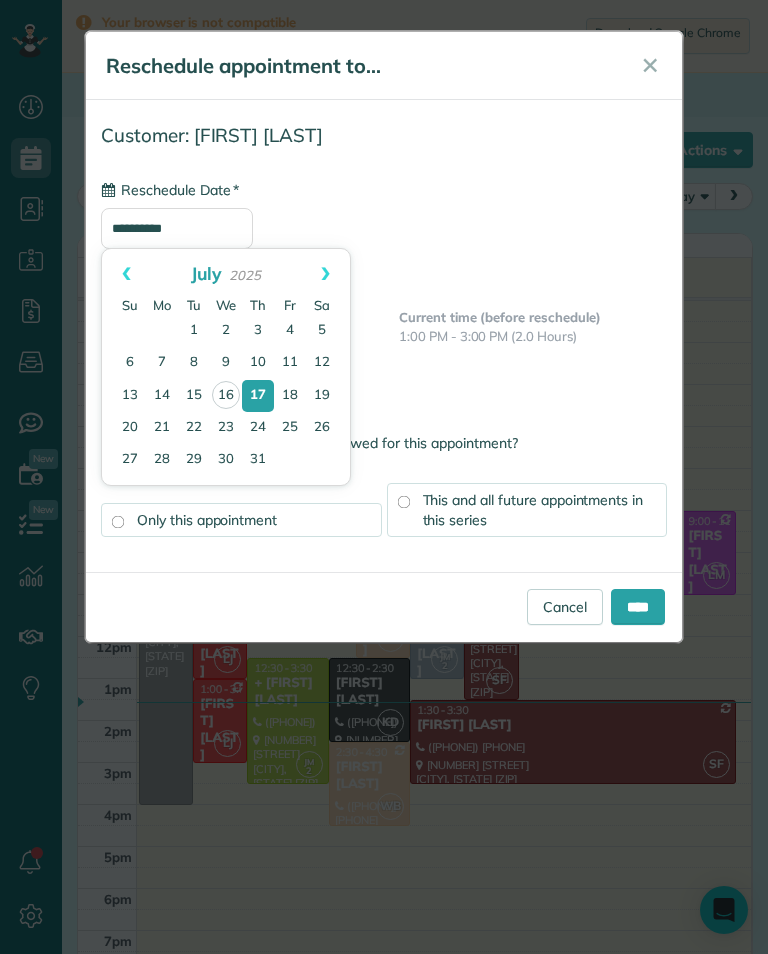 click on "22" at bounding box center (194, 428) 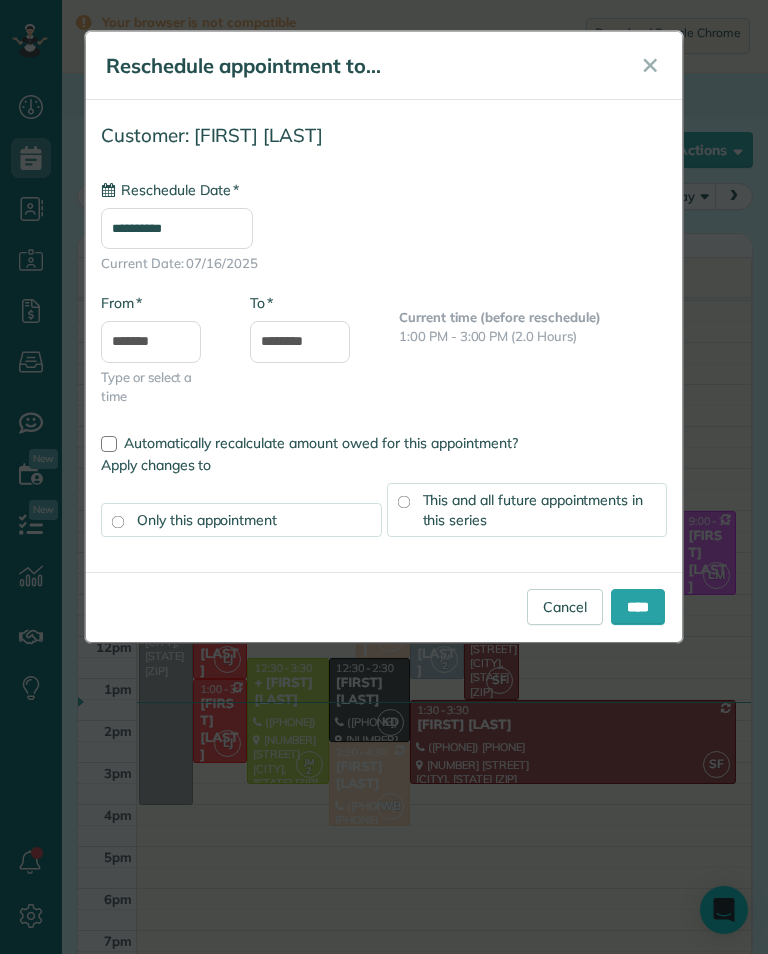 click on "****" at bounding box center [638, 607] 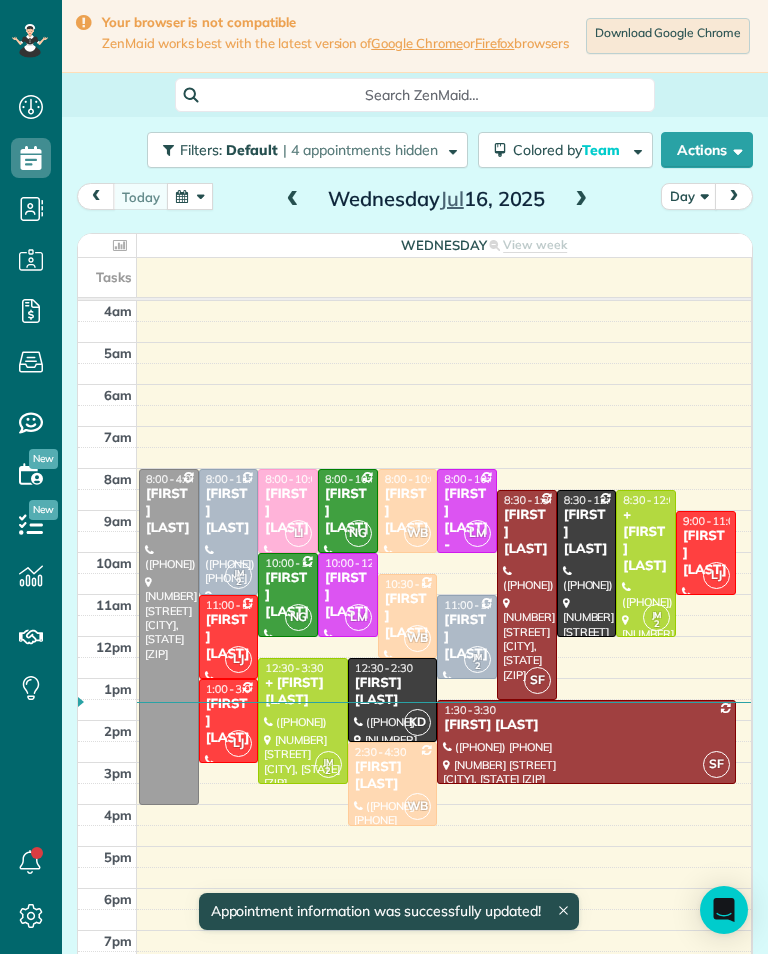 click at bounding box center (190, 196) 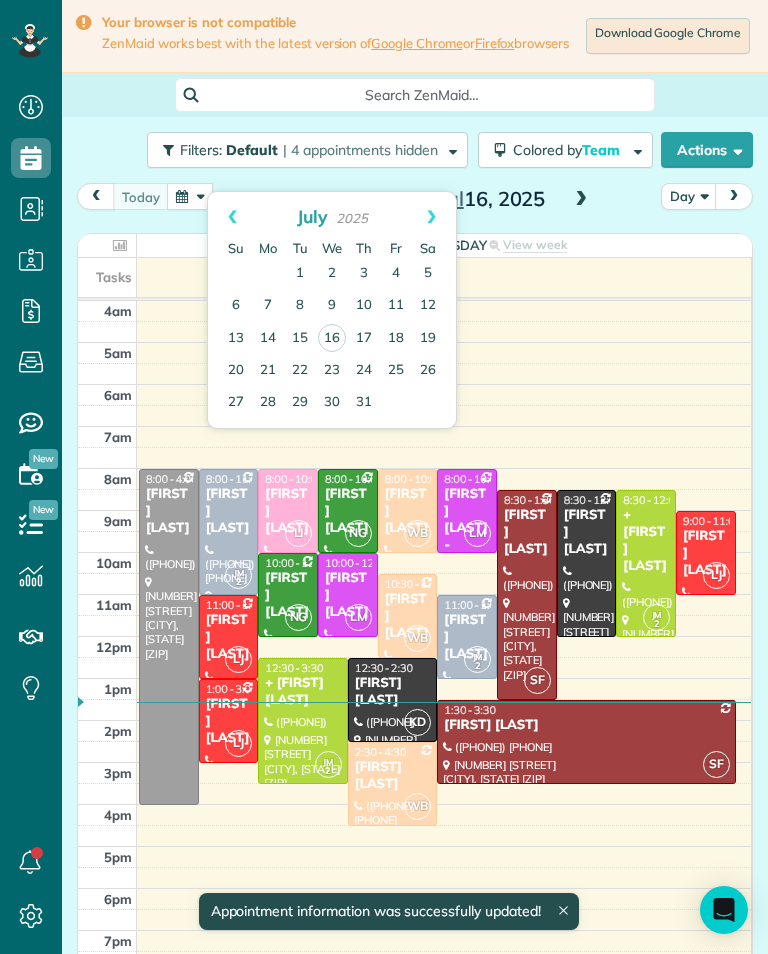 click on "22" at bounding box center [300, 371] 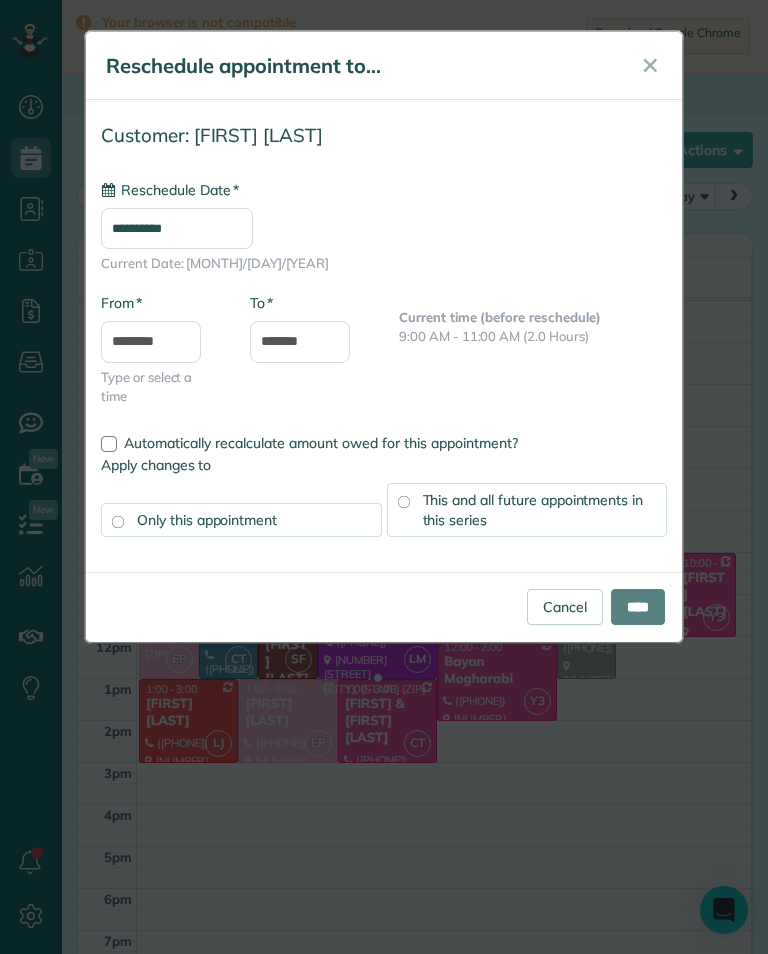 type on "**********" 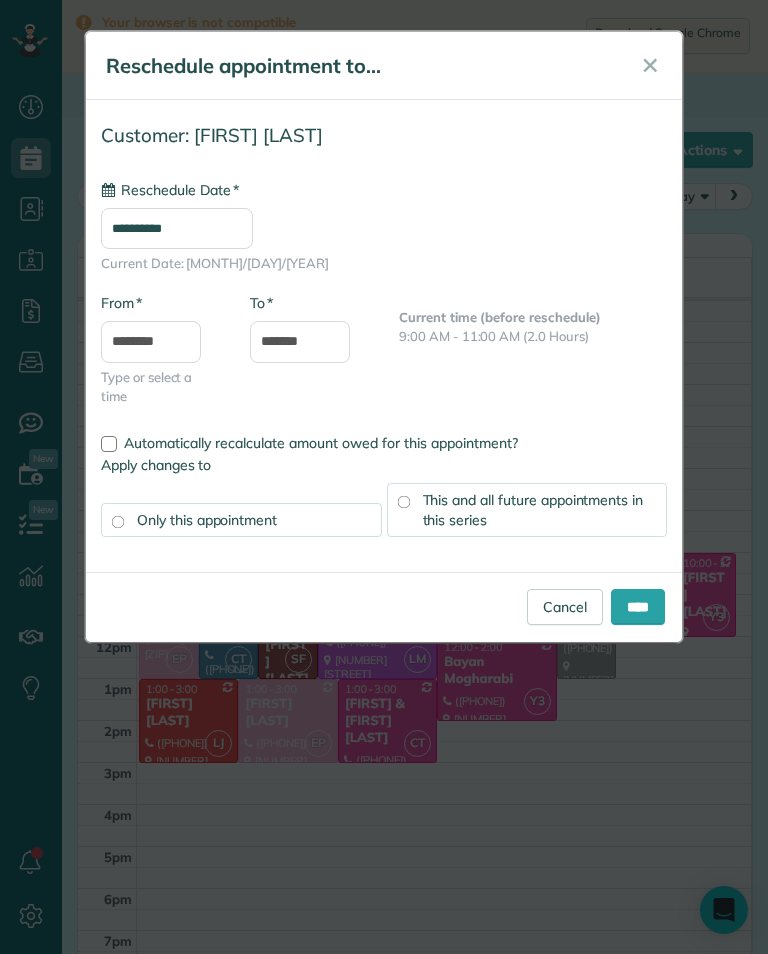 click on "****" at bounding box center [638, 607] 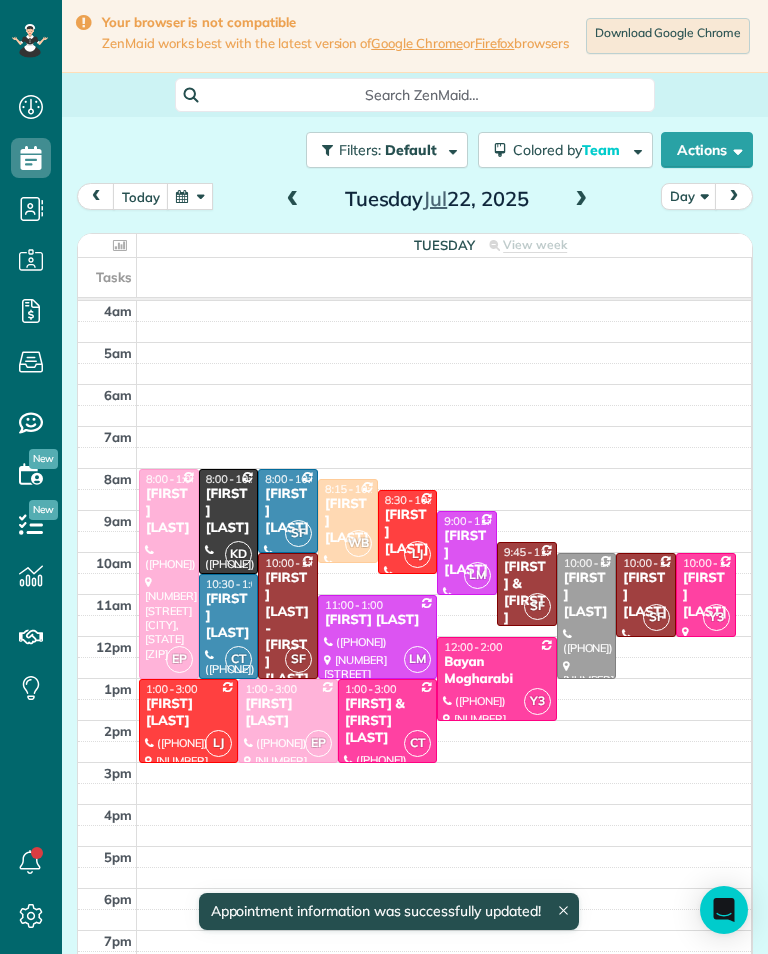 click at bounding box center [190, 196] 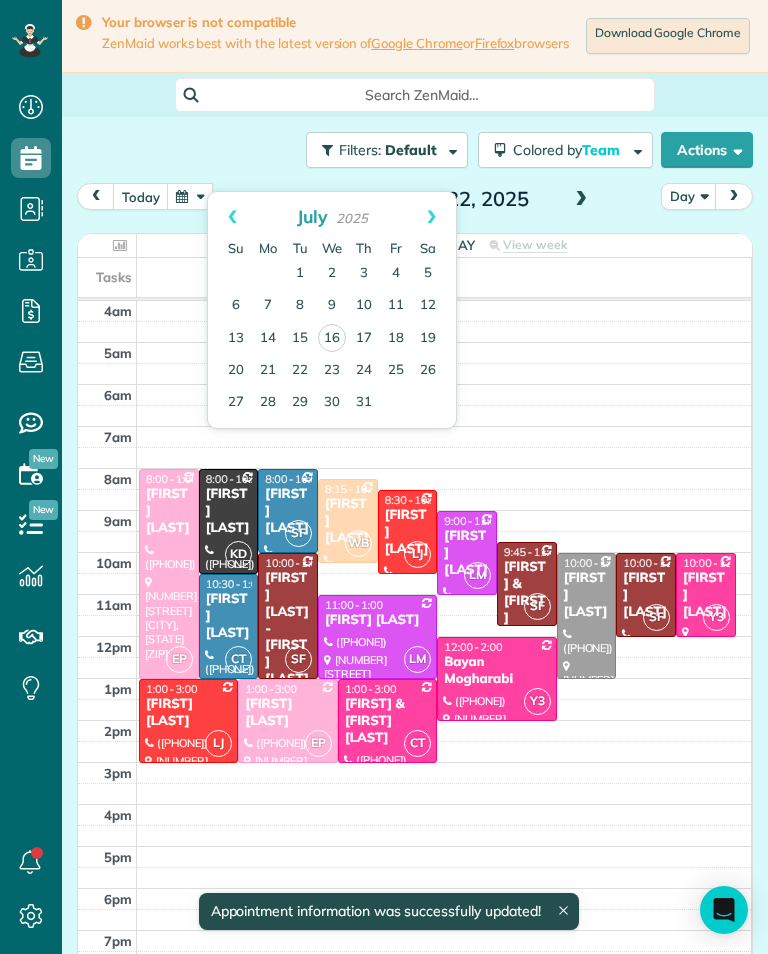 click on "18" at bounding box center (396, 339) 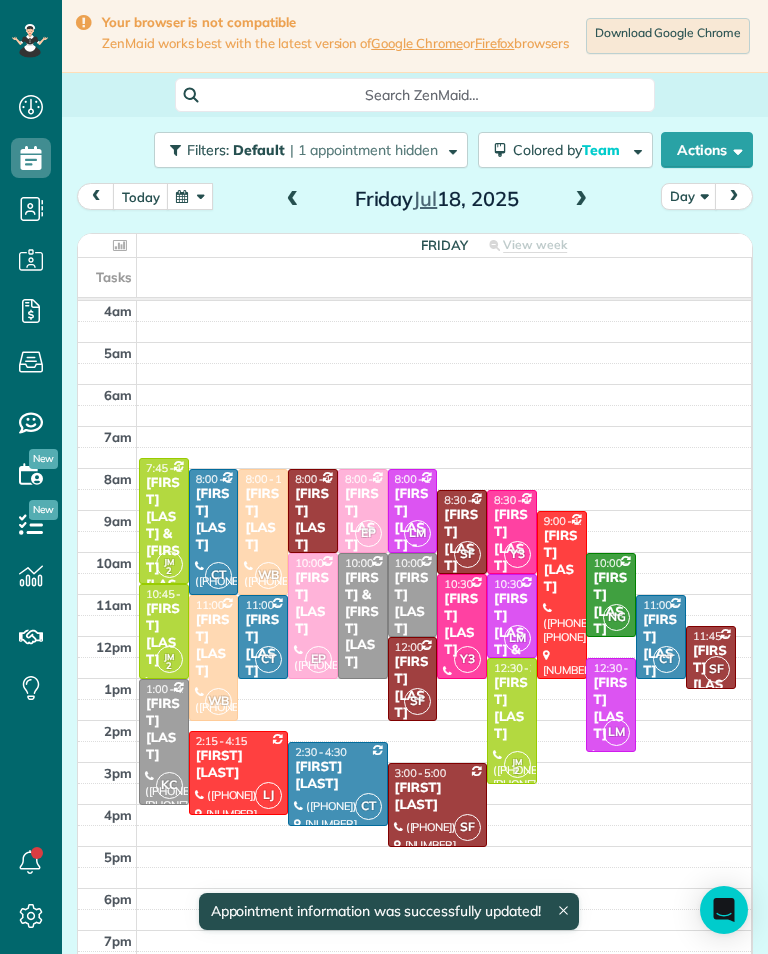 click at bounding box center [293, 200] 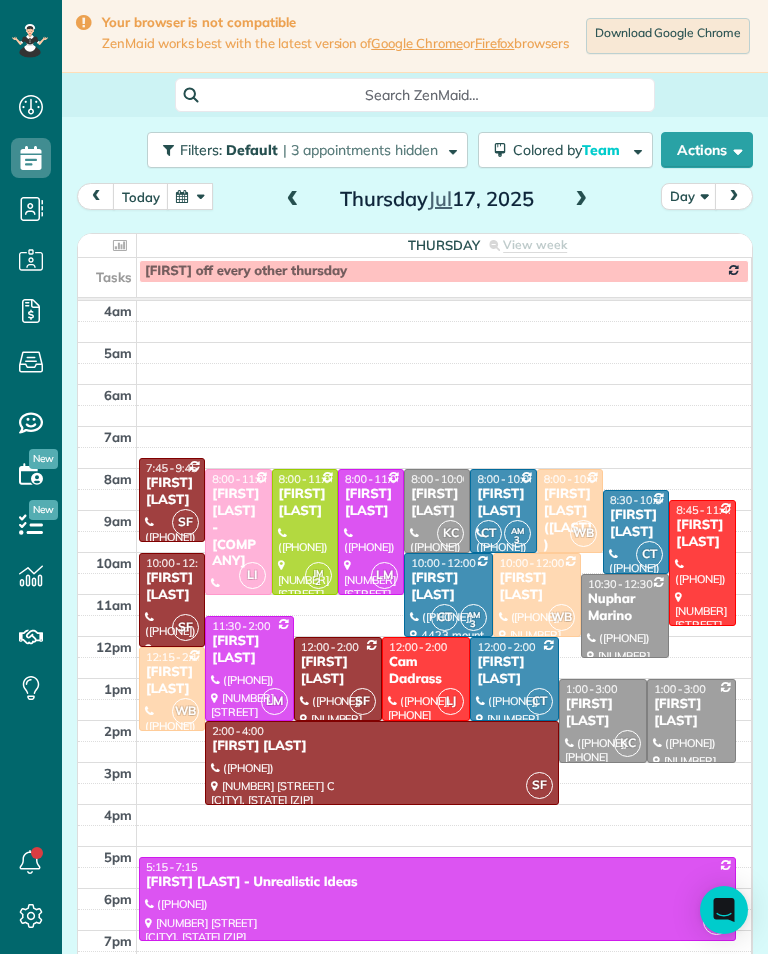 click at bounding box center [581, 200] 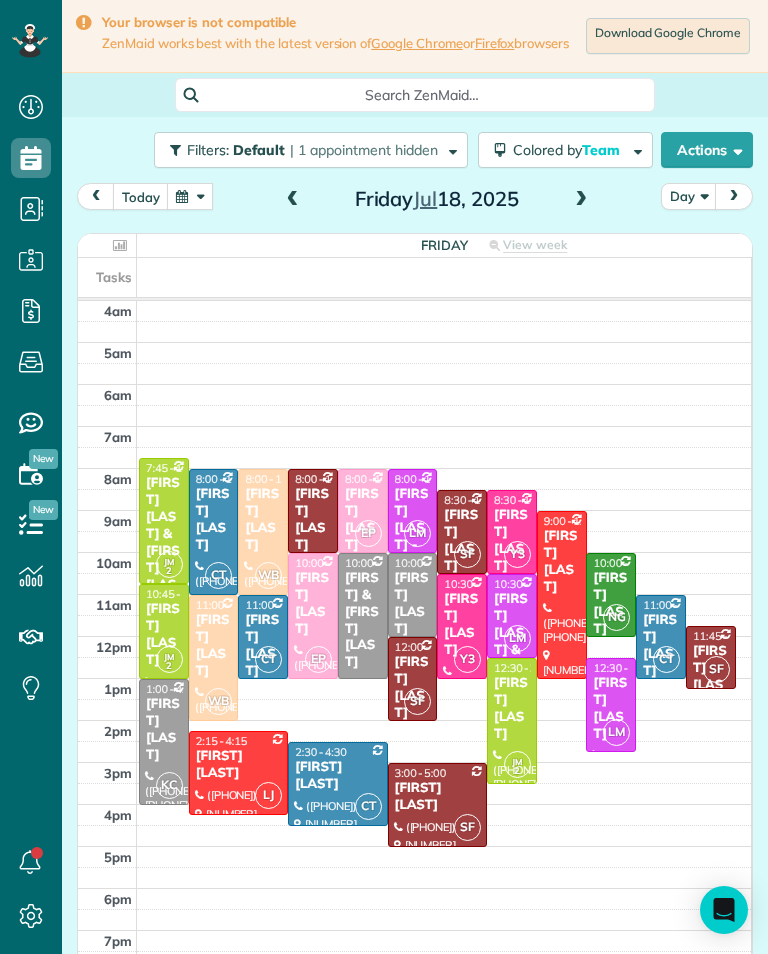 click at bounding box center [293, 200] 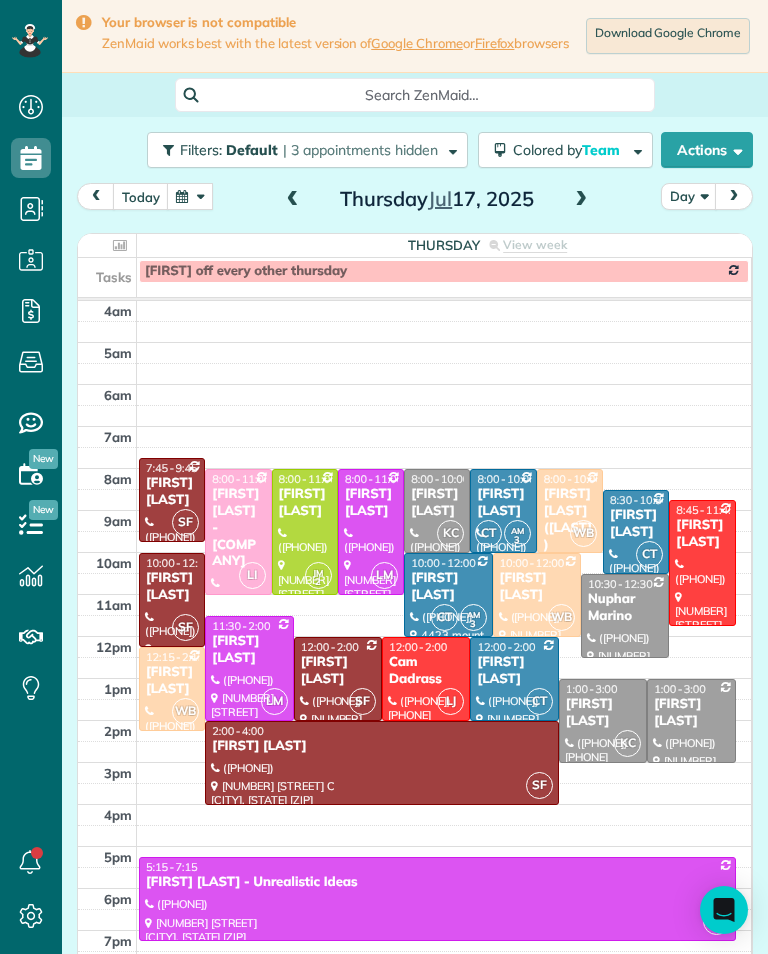 click on "[FIRST] [LAST]" at bounding box center [691, 713] 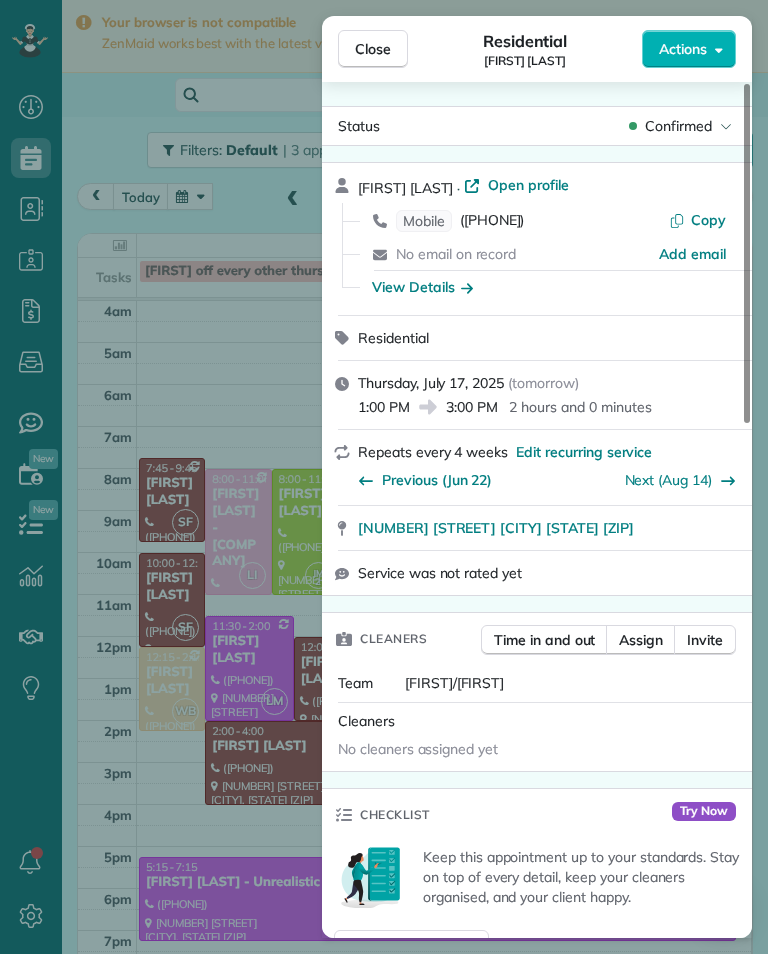 click on "([PHONE])" at bounding box center (492, 221) 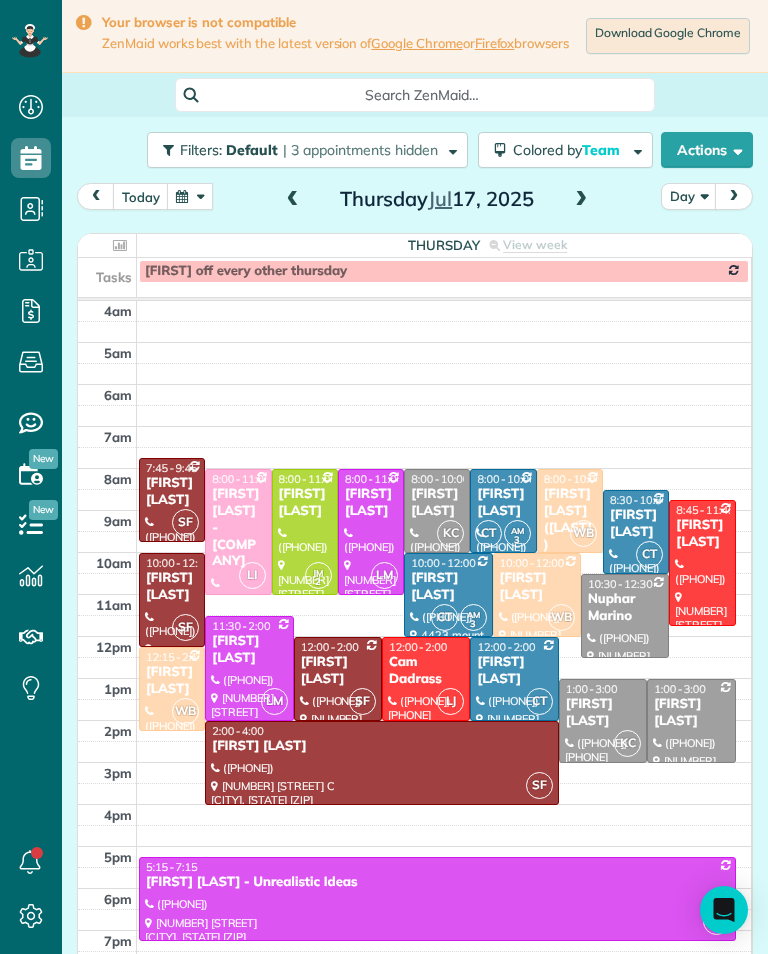 click at bounding box center [293, 200] 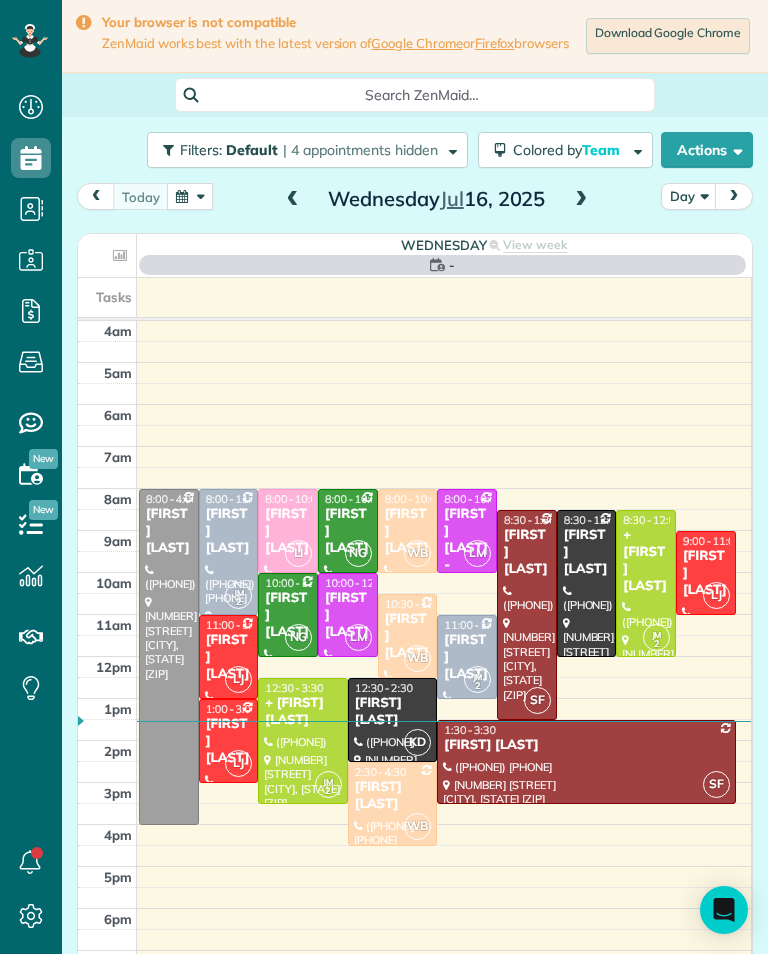 click at bounding box center (581, 200) 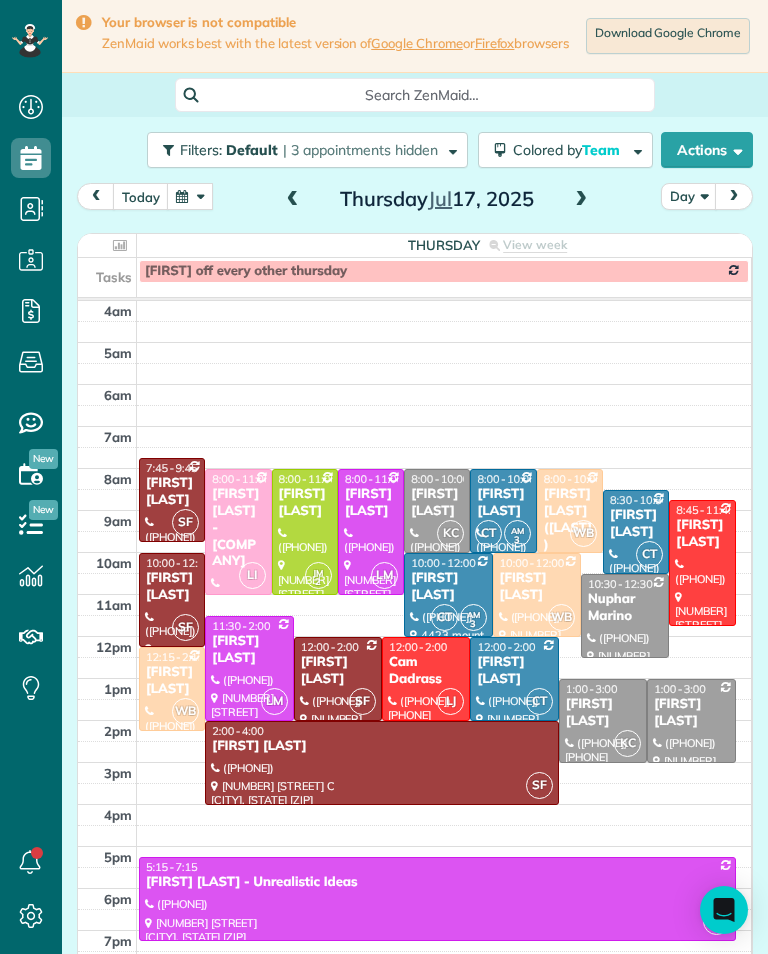 click at bounding box center (190, 196) 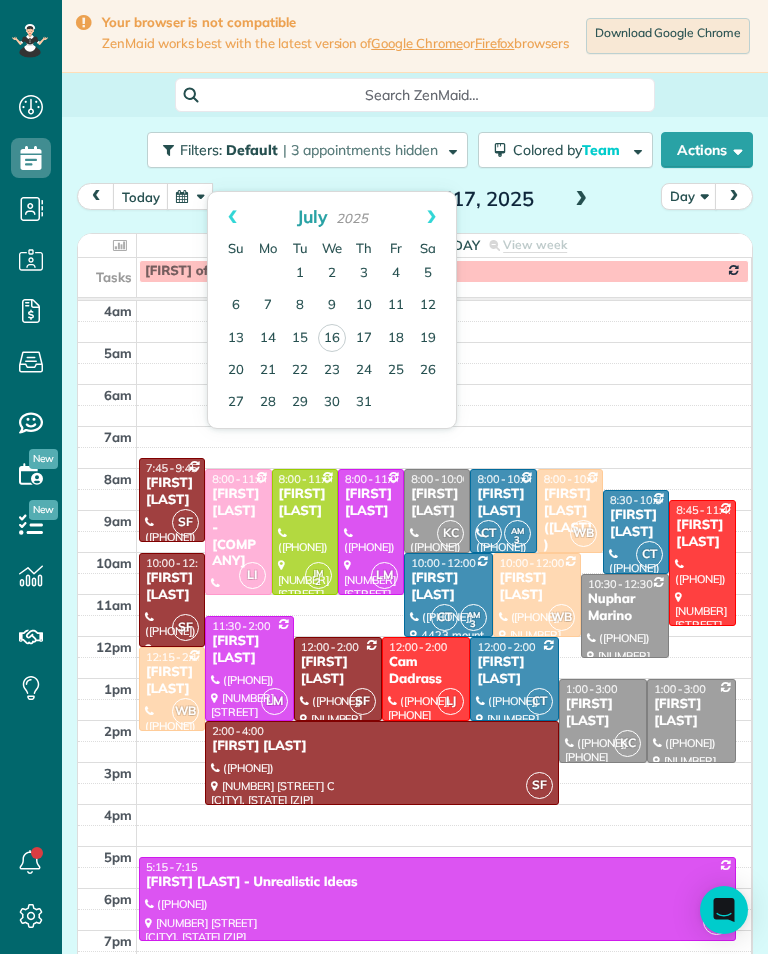 click on "17" at bounding box center (364, 339) 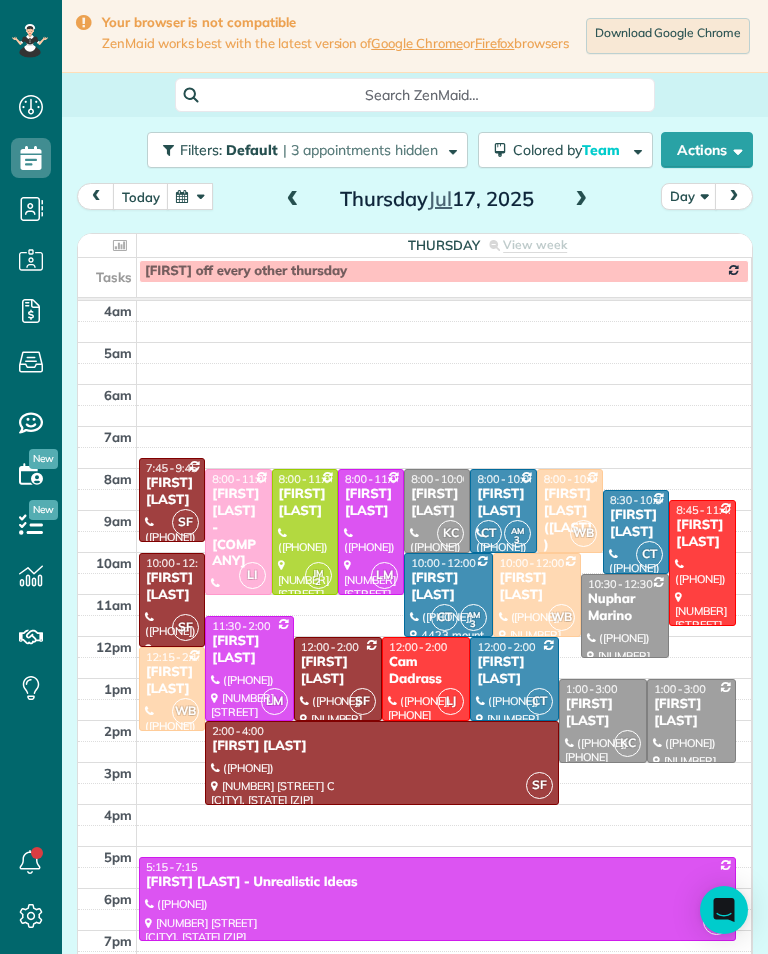 click on "today   Day Thursday  Jul  17, 2025" at bounding box center (415, 201) 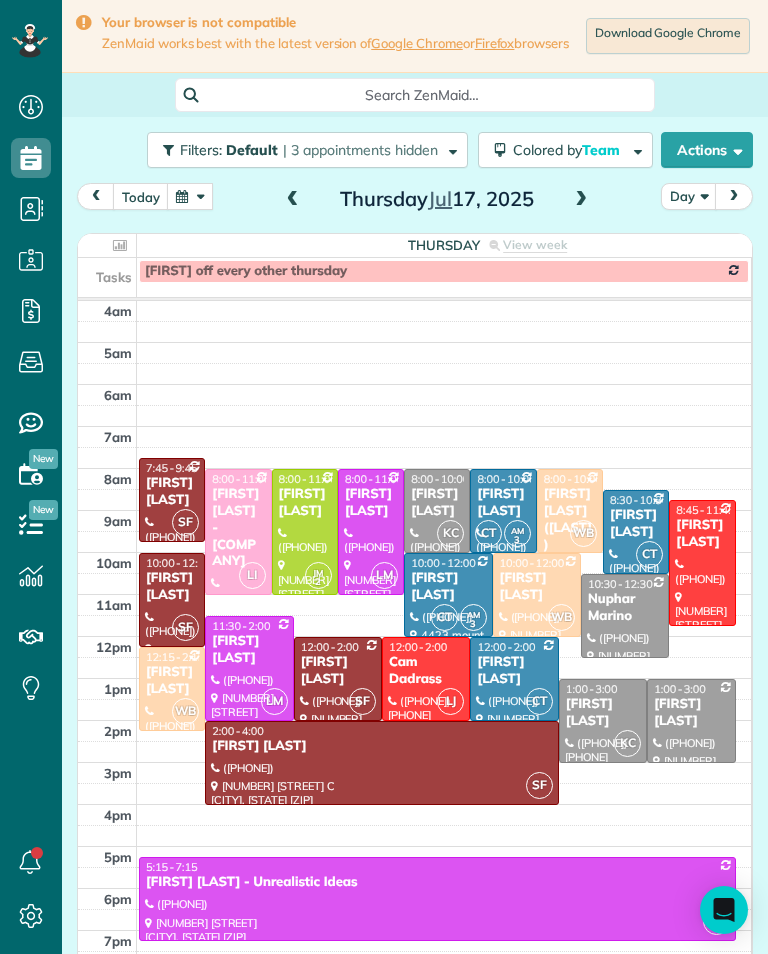click at bounding box center (190, 196) 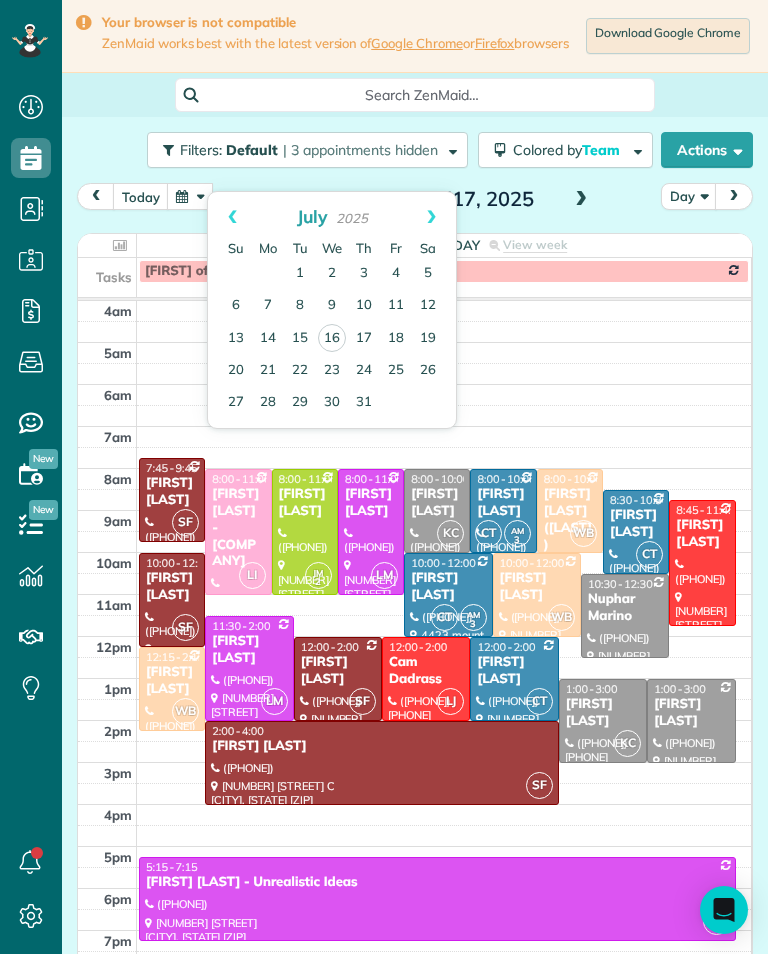 click on "24" at bounding box center (364, 371) 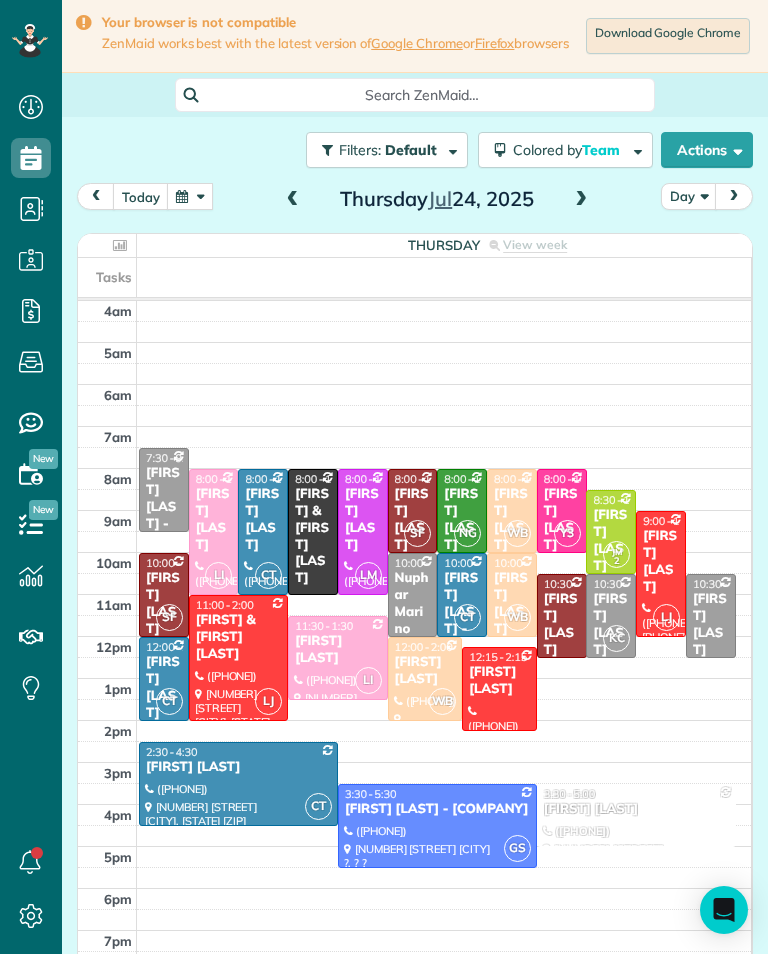 click at bounding box center (190, 196) 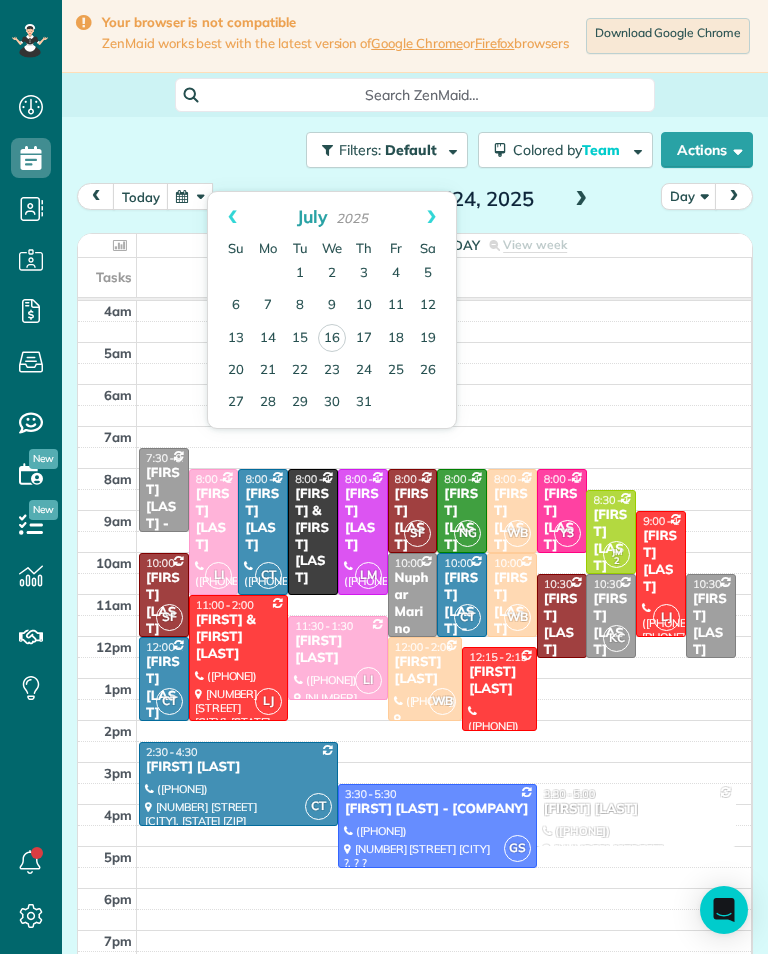 click on "17" at bounding box center (364, 339) 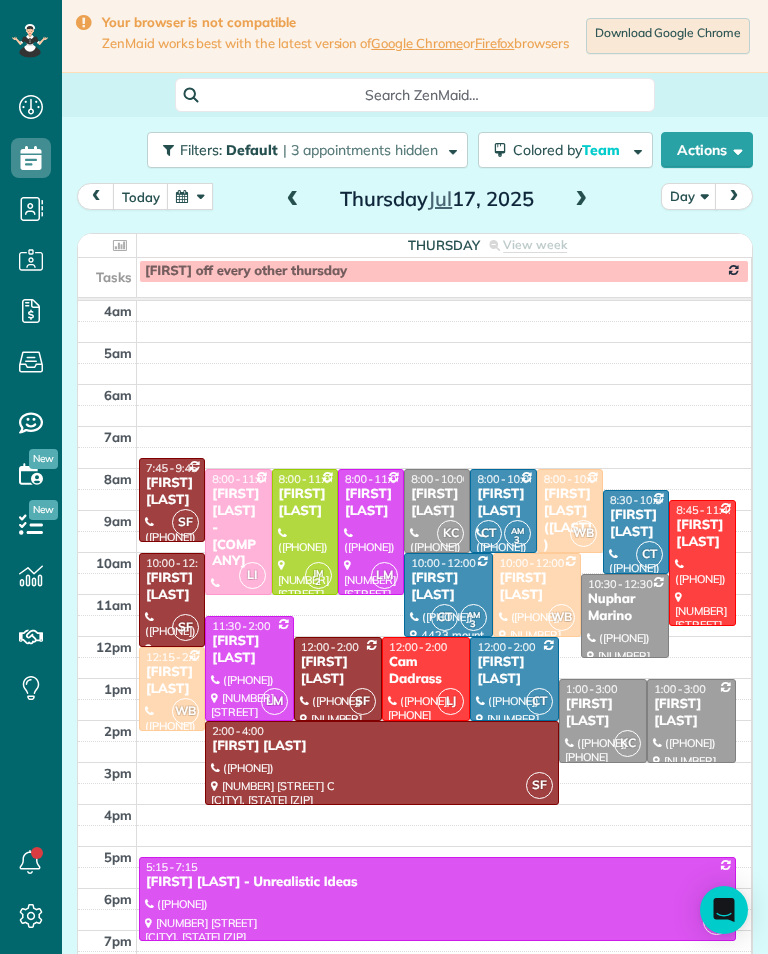 click at bounding box center (190, 196) 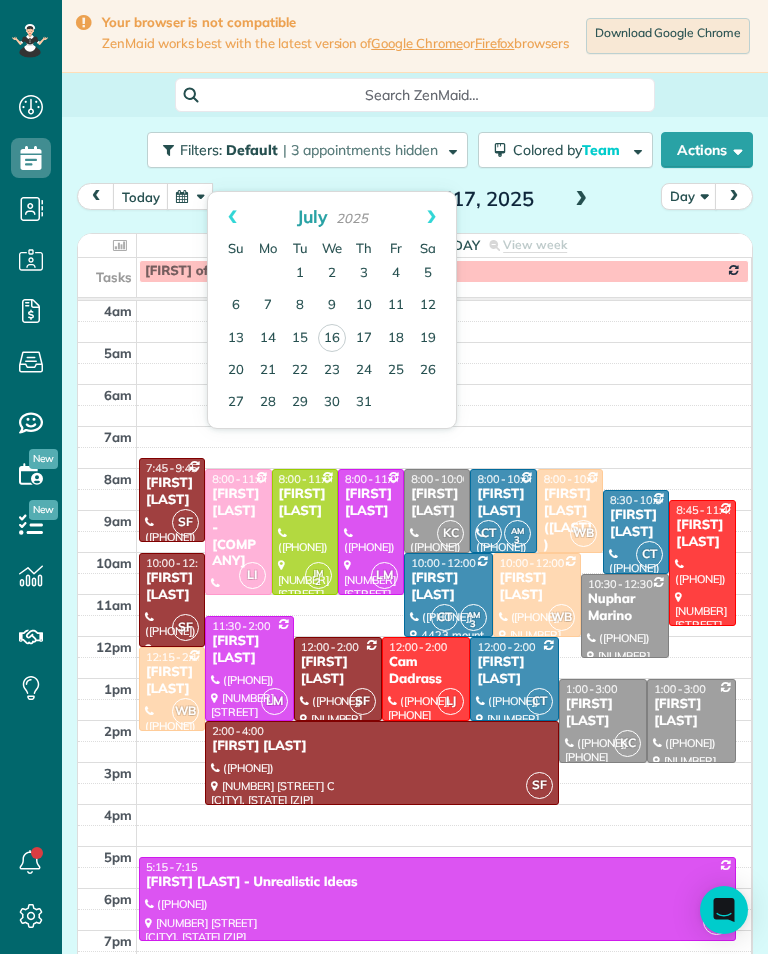 click on "22" at bounding box center (300, 371) 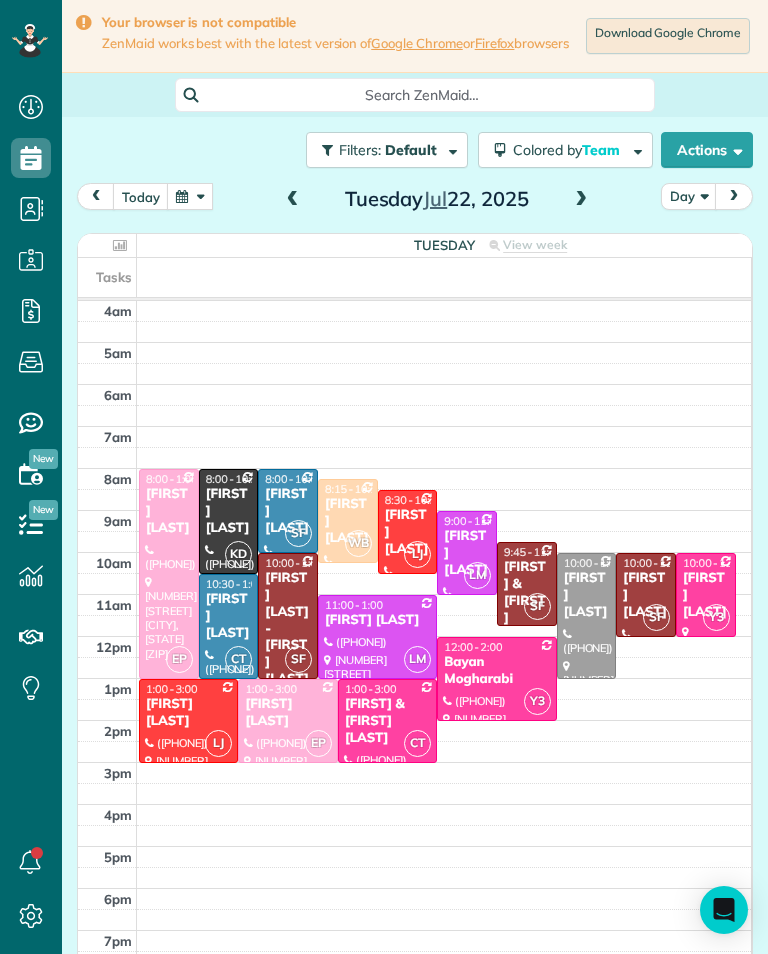 scroll, scrollTop: 985, scrollLeft: 62, axis: both 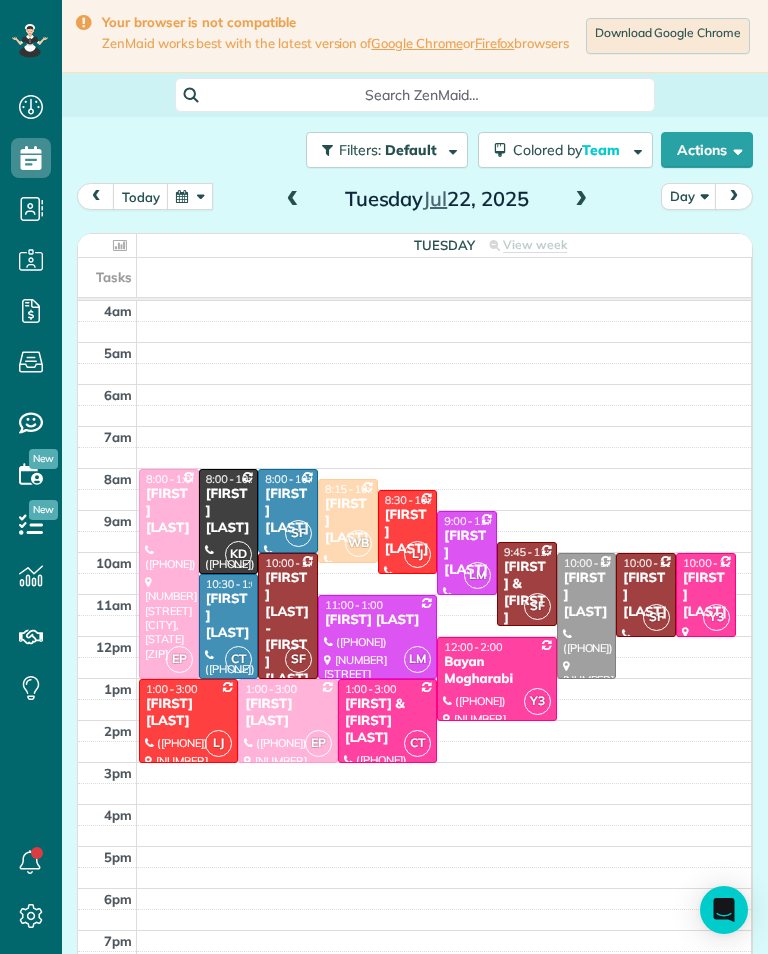 click at bounding box center [190, 196] 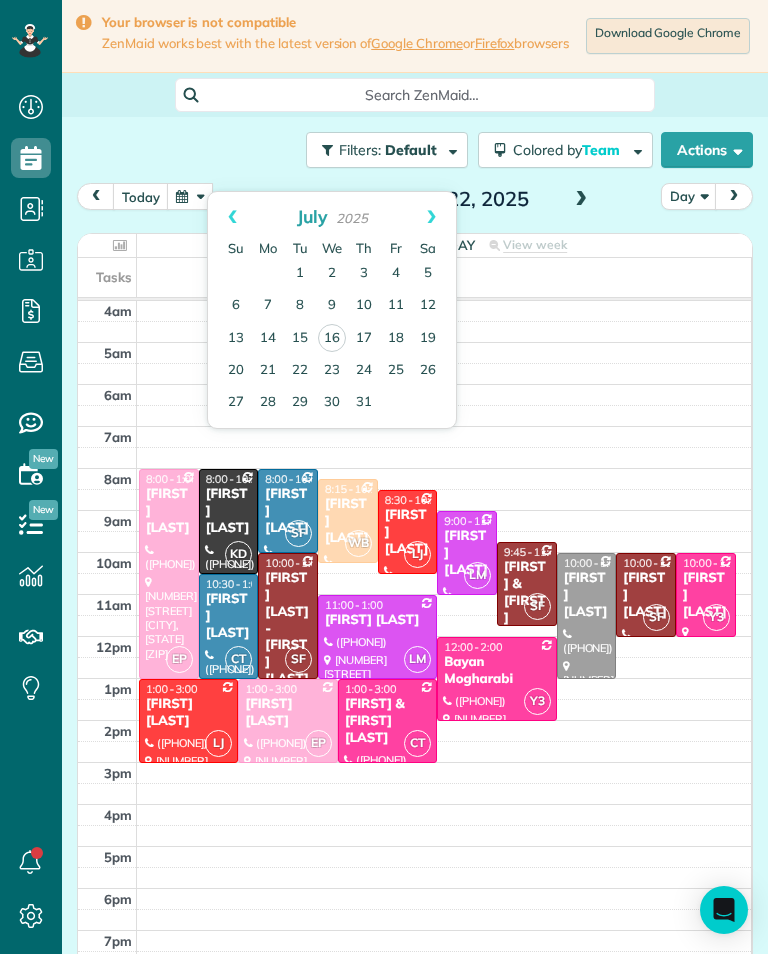 click on "17" at bounding box center [364, 339] 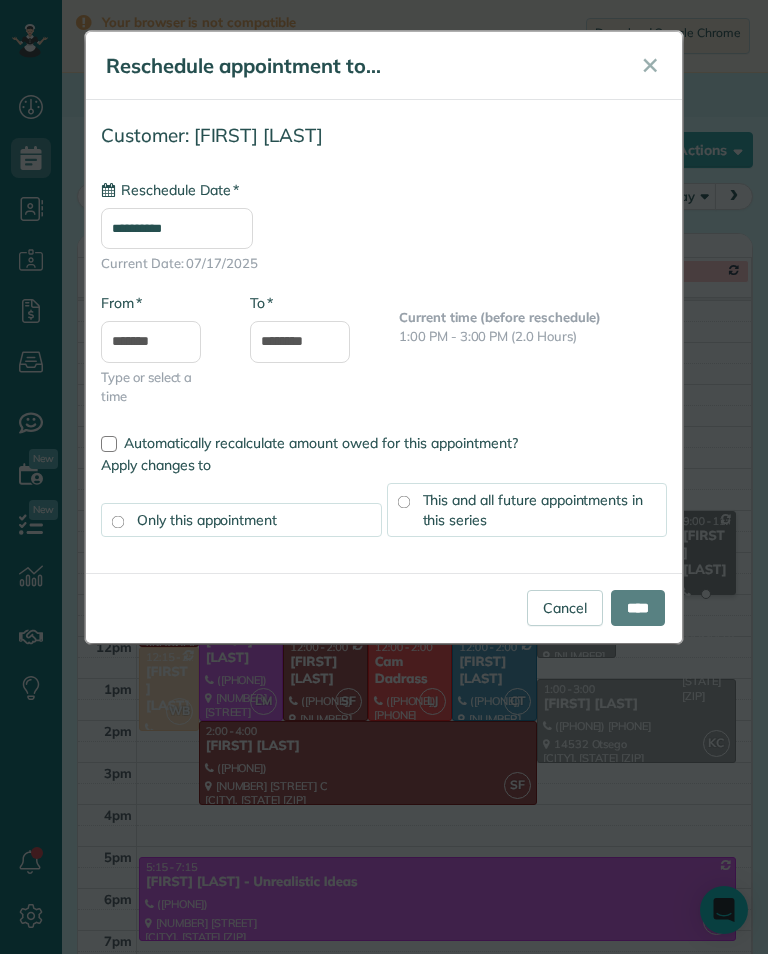 click on "**********" at bounding box center [177, 228] 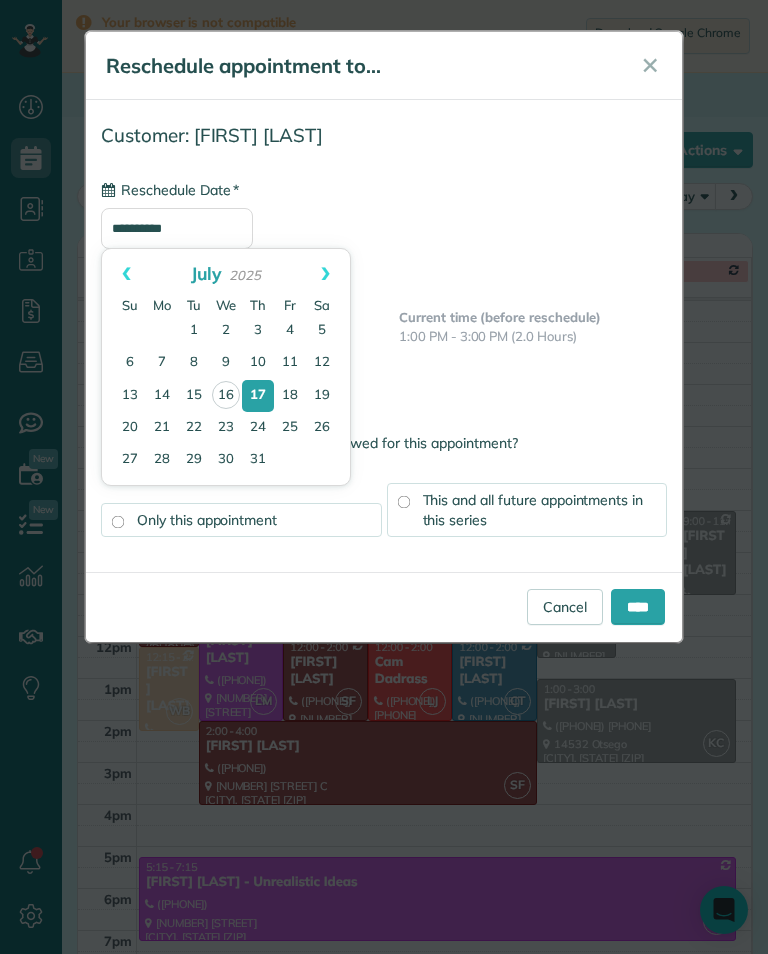 click on "22" at bounding box center (194, 428) 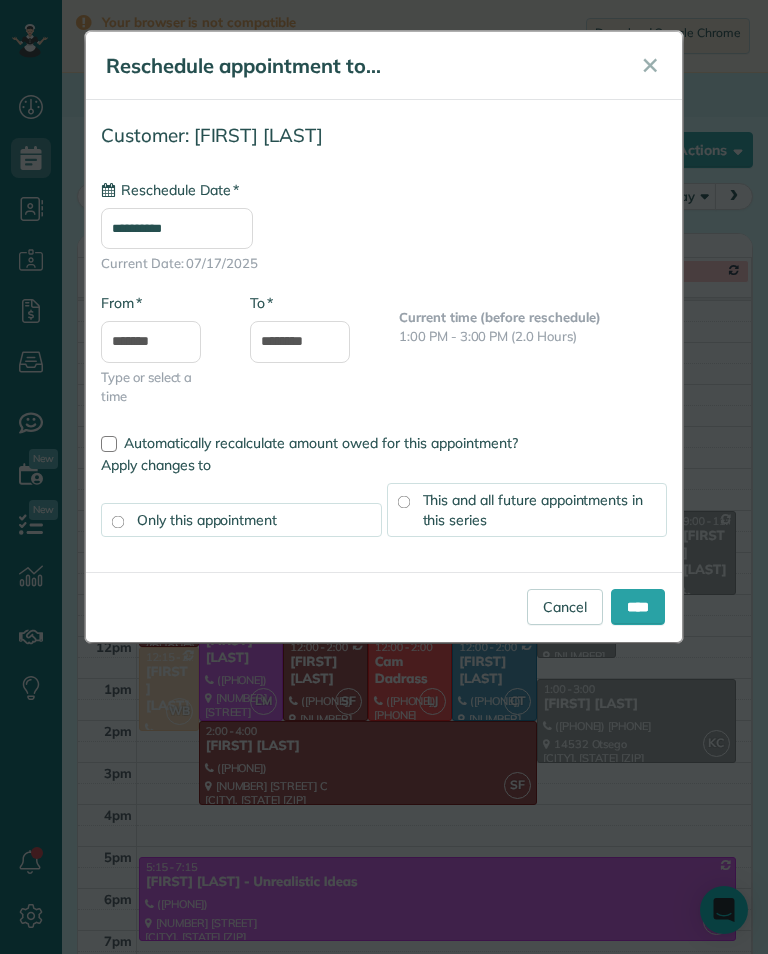 click on "This and all future appointments in this series" at bounding box center [527, 510] 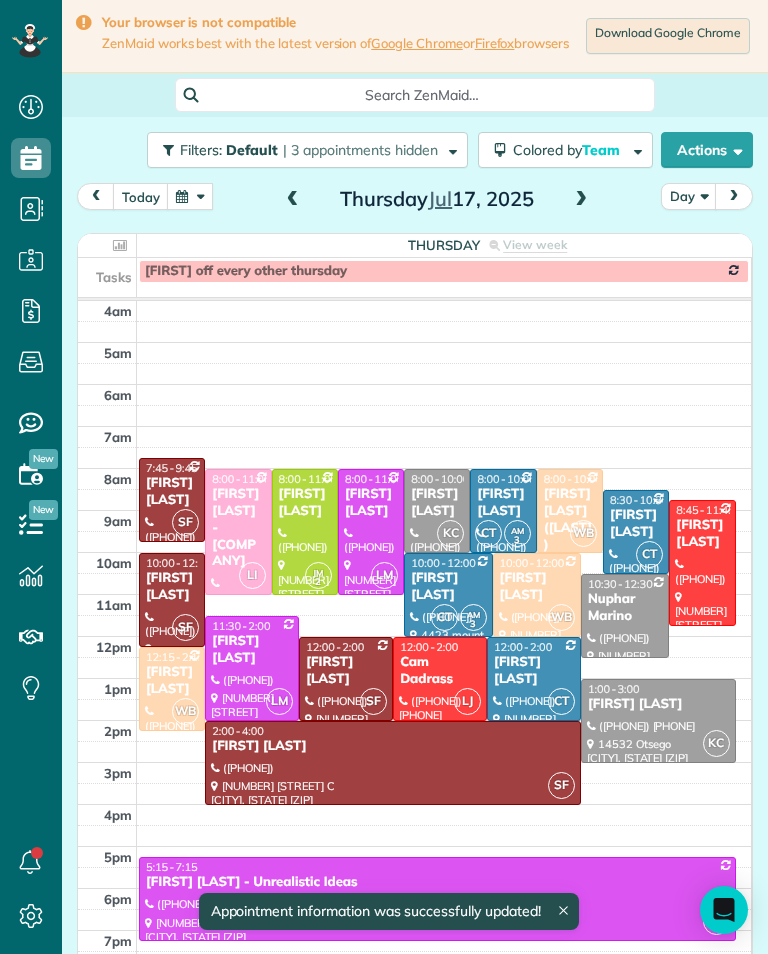click on "[FIRST] [LAST]" at bounding box center (437, 503) 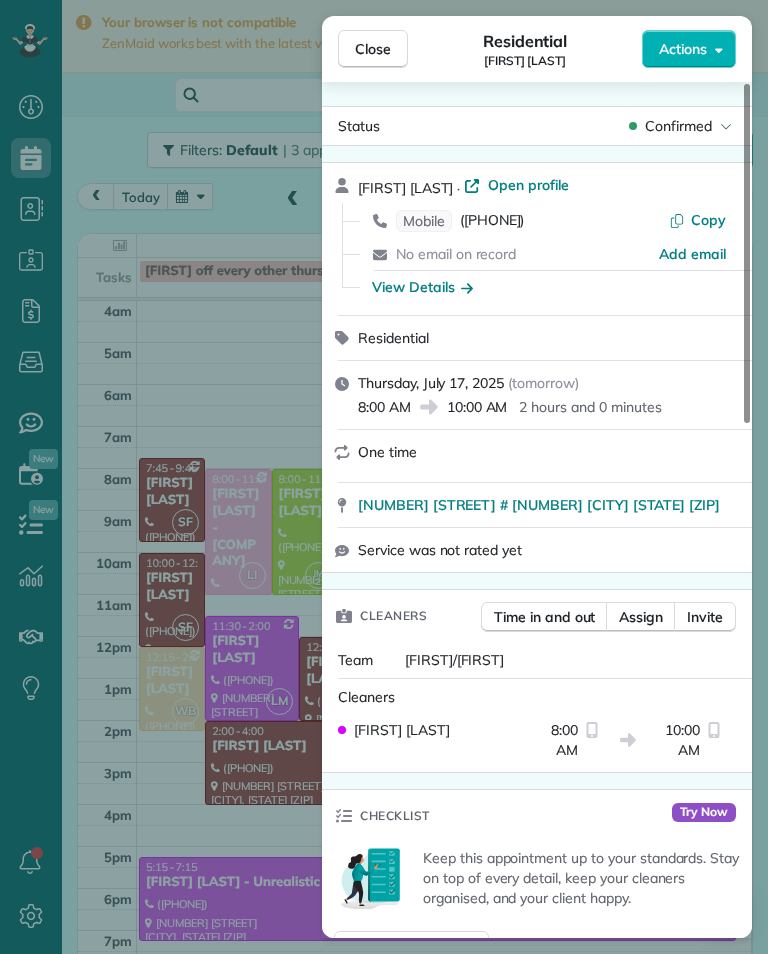 click on "View Details" at bounding box center [422, 287] 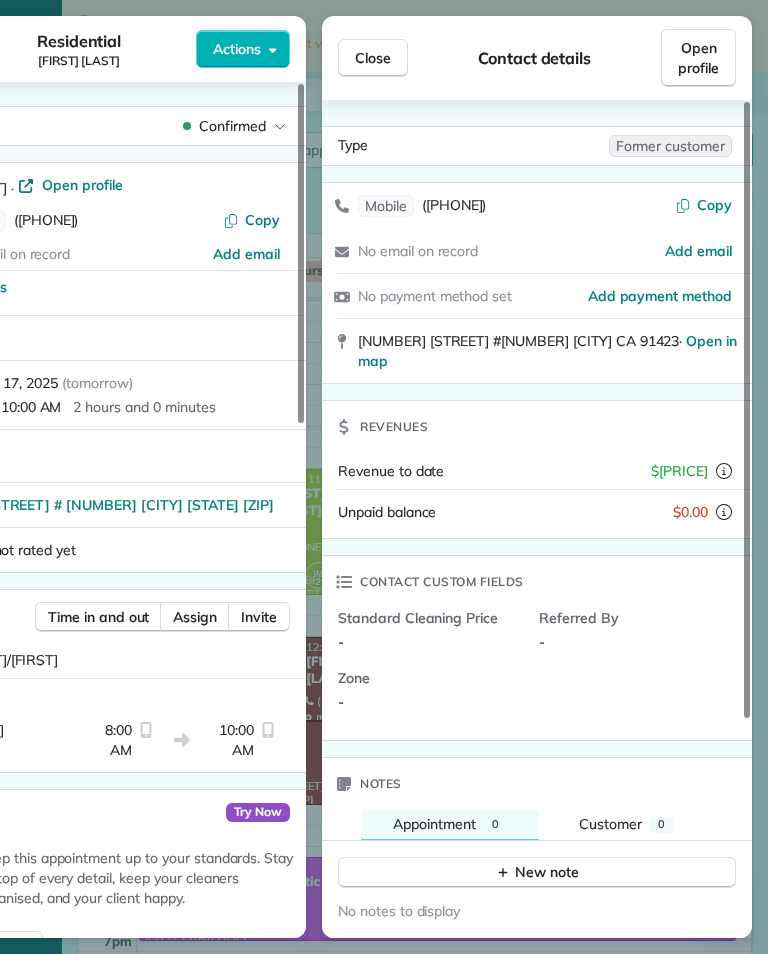 click on "Close" at bounding box center (373, 58) 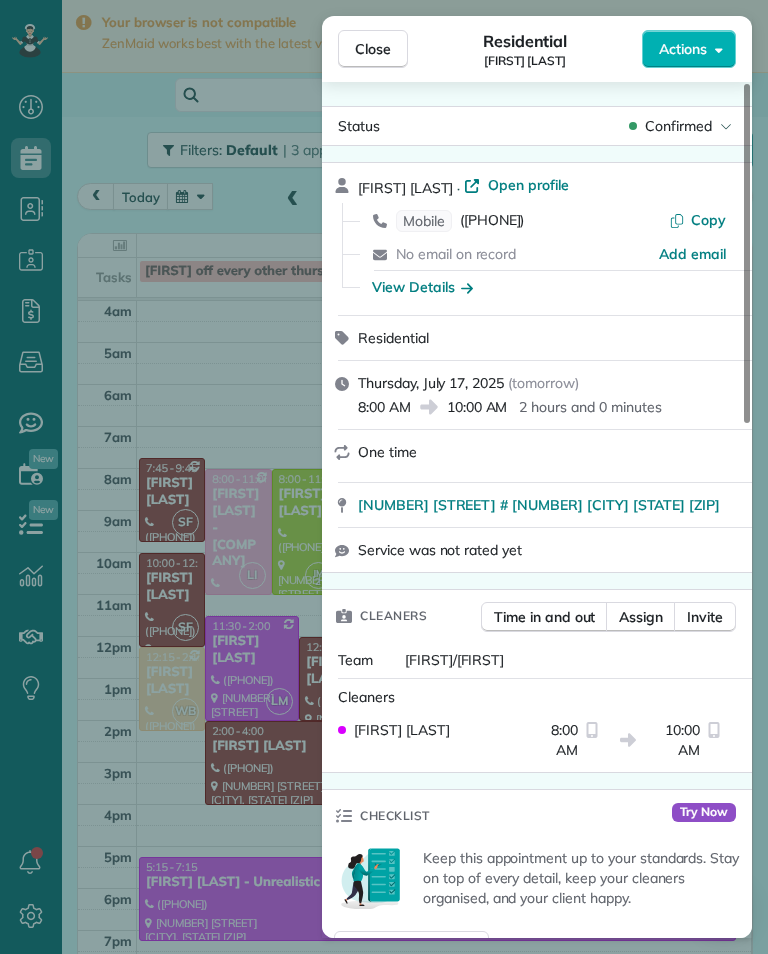 click on "([PHONE])" at bounding box center (492, 221) 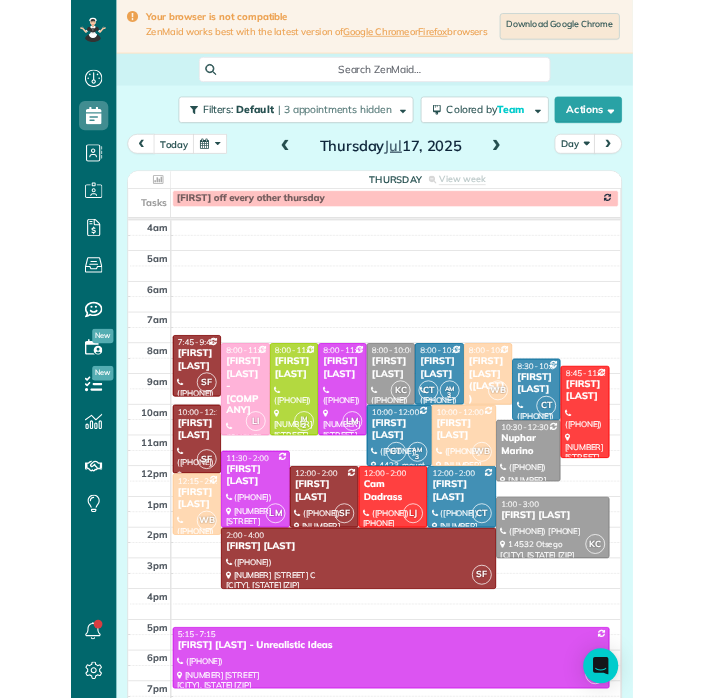 scroll, scrollTop: 985, scrollLeft: 62, axis: both 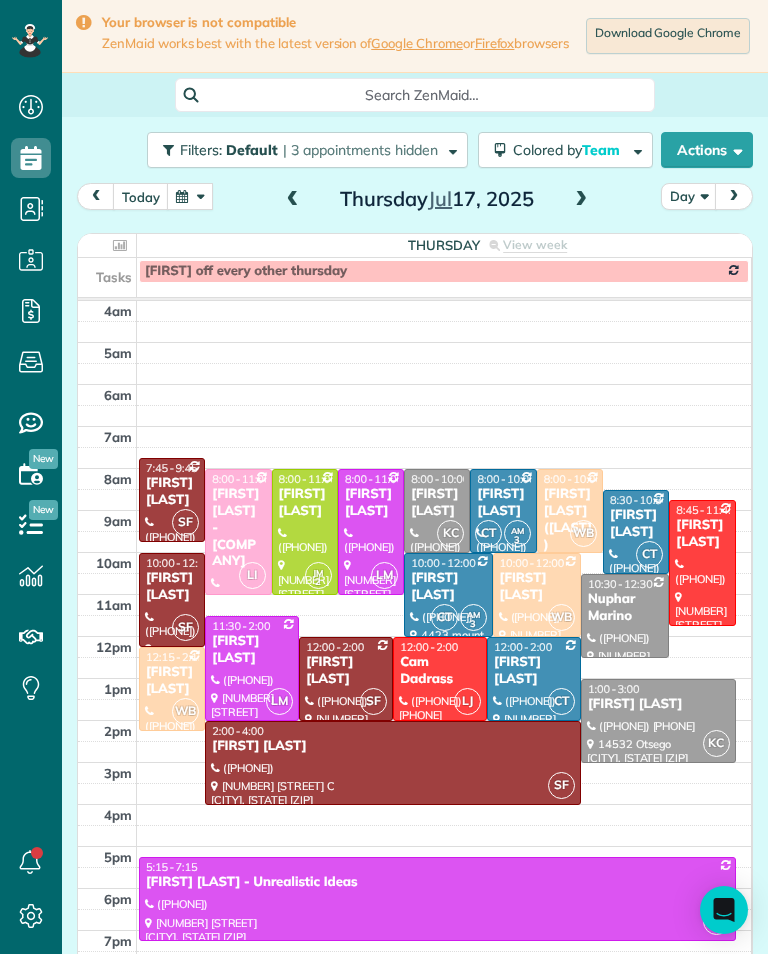 click at bounding box center (190, 196) 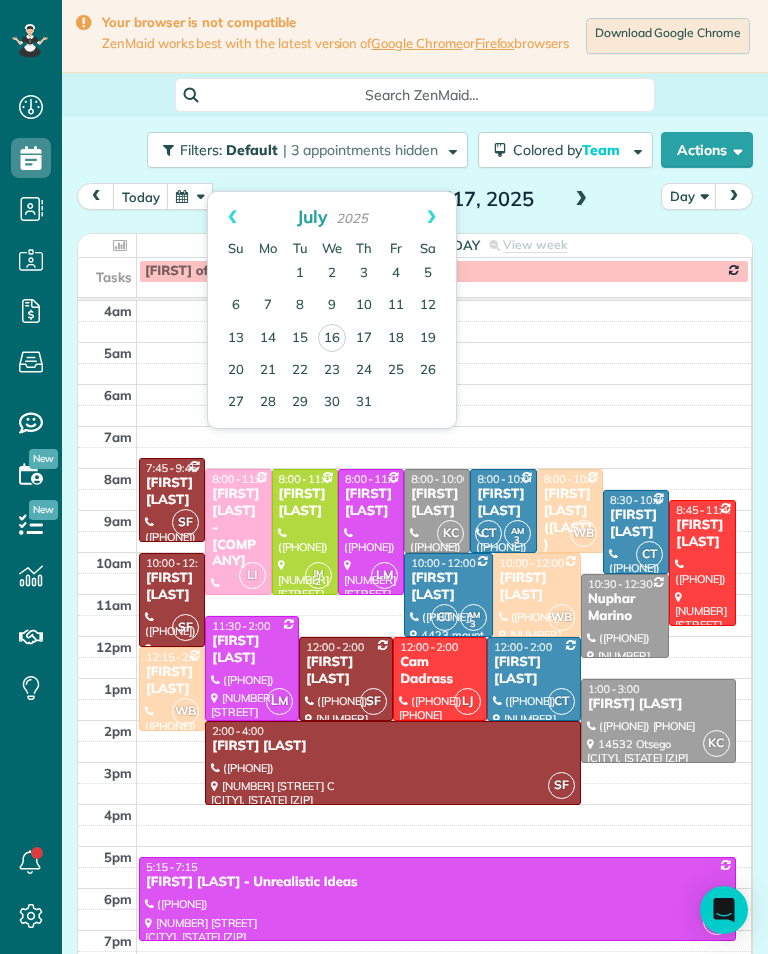 click on "19" at bounding box center (428, 339) 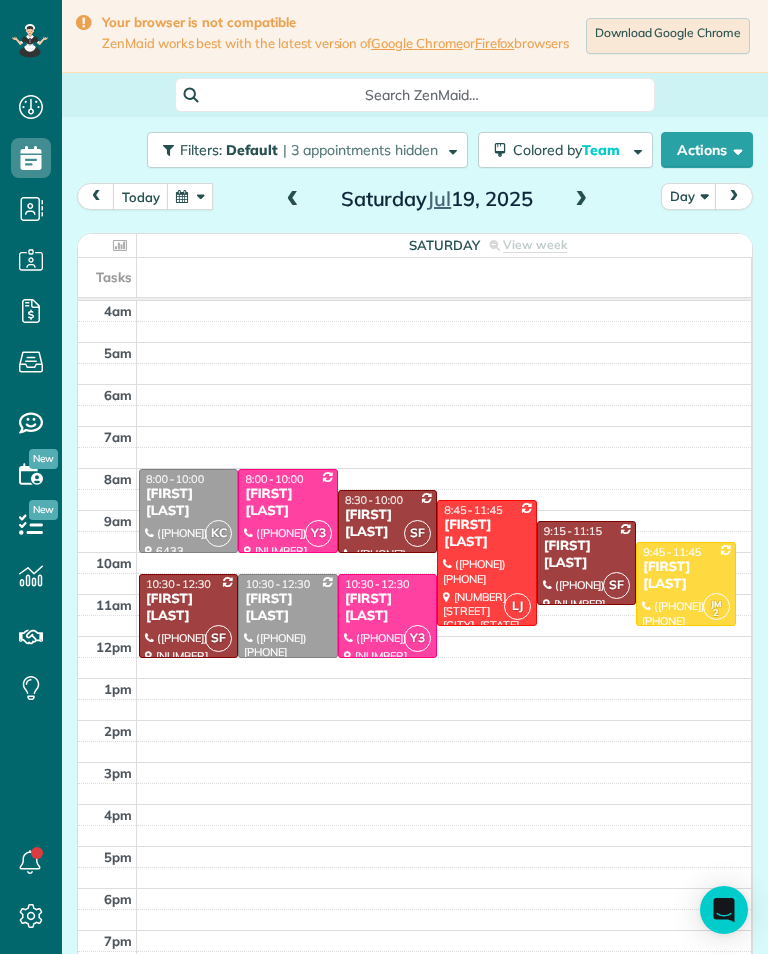 scroll, scrollTop: 985, scrollLeft: 62, axis: both 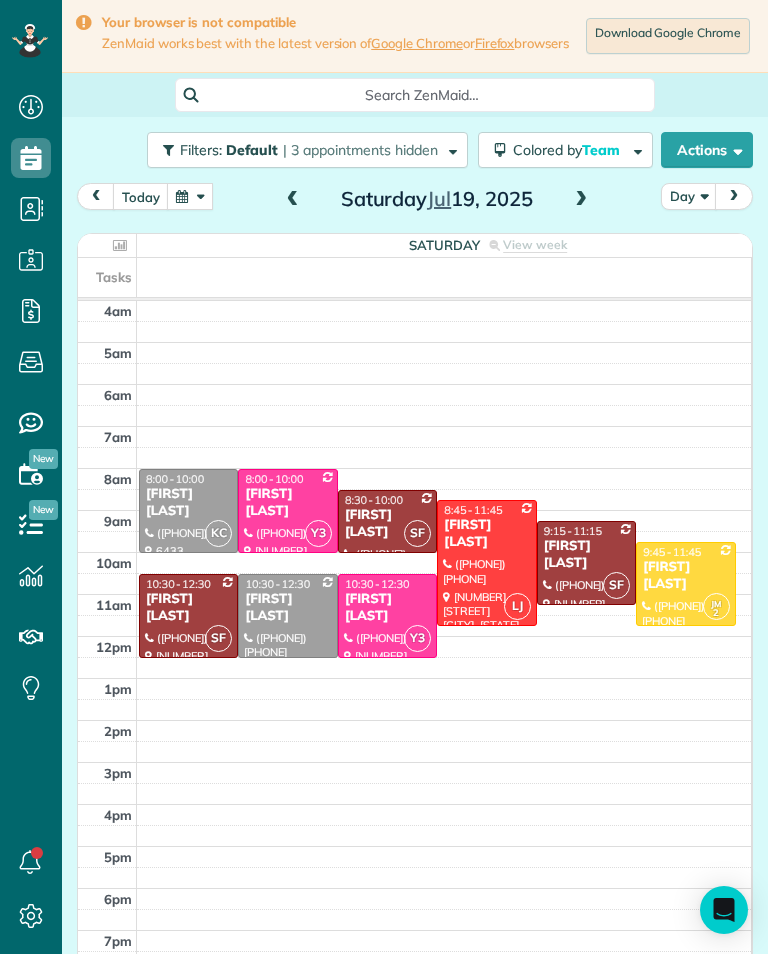 click at bounding box center (190, 196) 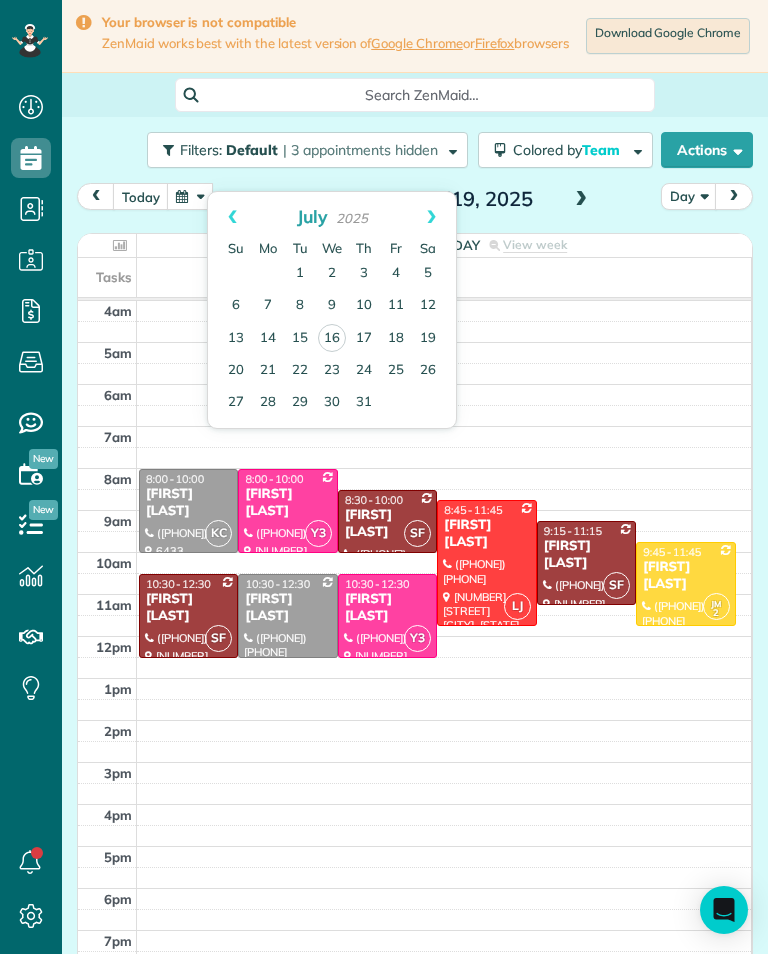 click on "24" at bounding box center (364, 371) 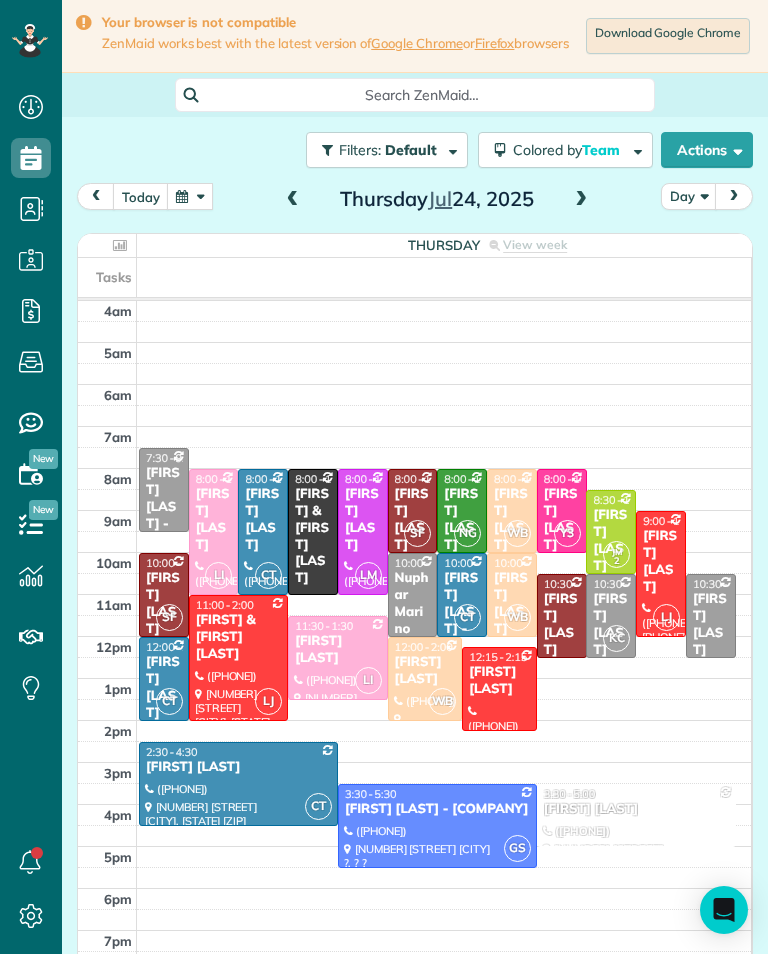 scroll, scrollTop: 985, scrollLeft: 62, axis: both 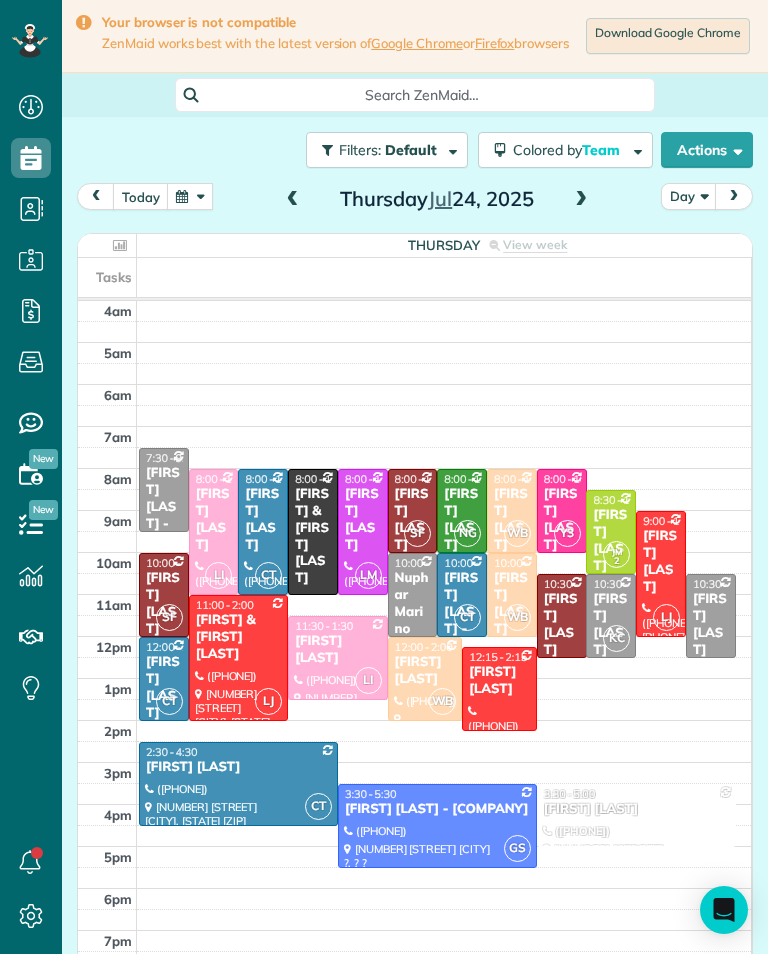 click at bounding box center [190, 196] 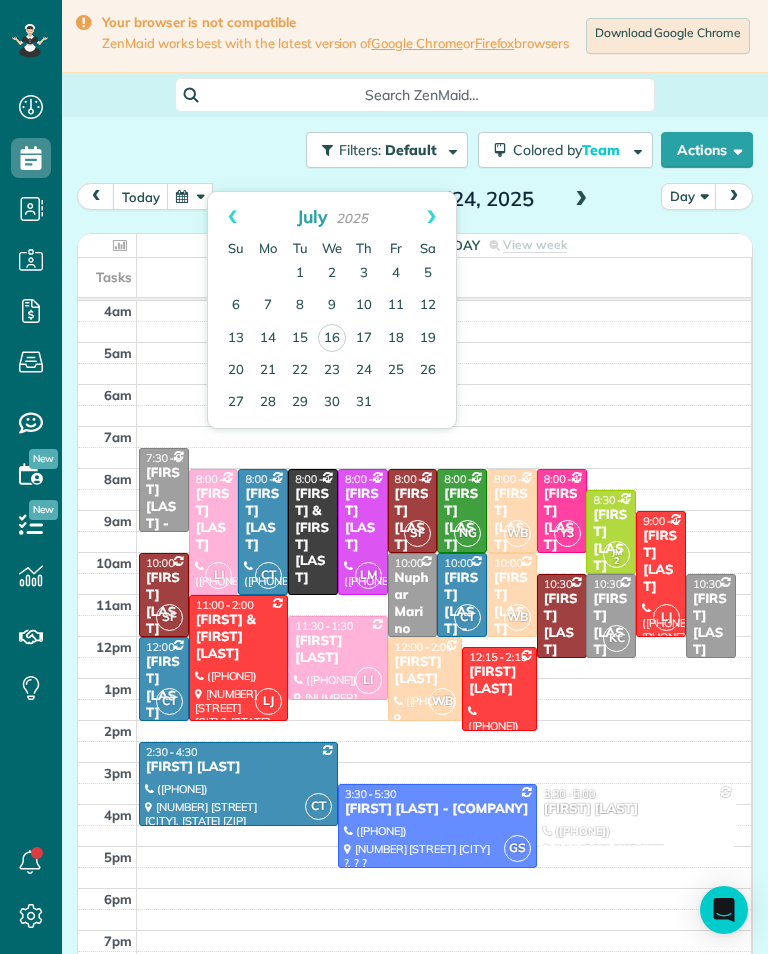 click on "17" at bounding box center [364, 339] 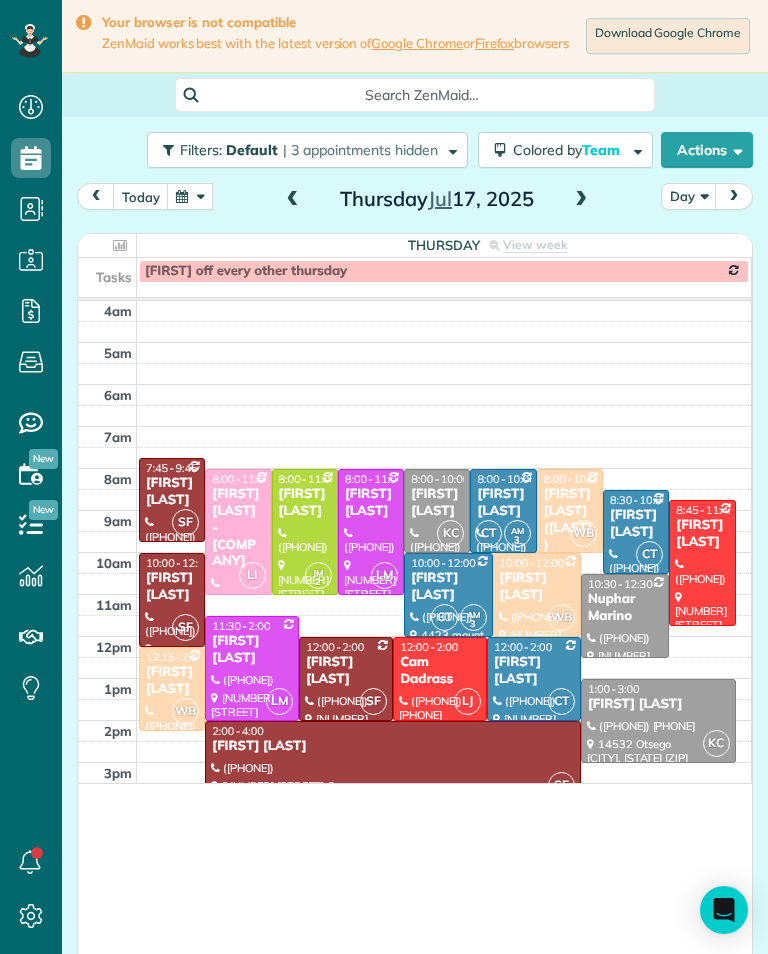 scroll, scrollTop: 985, scrollLeft: 62, axis: both 